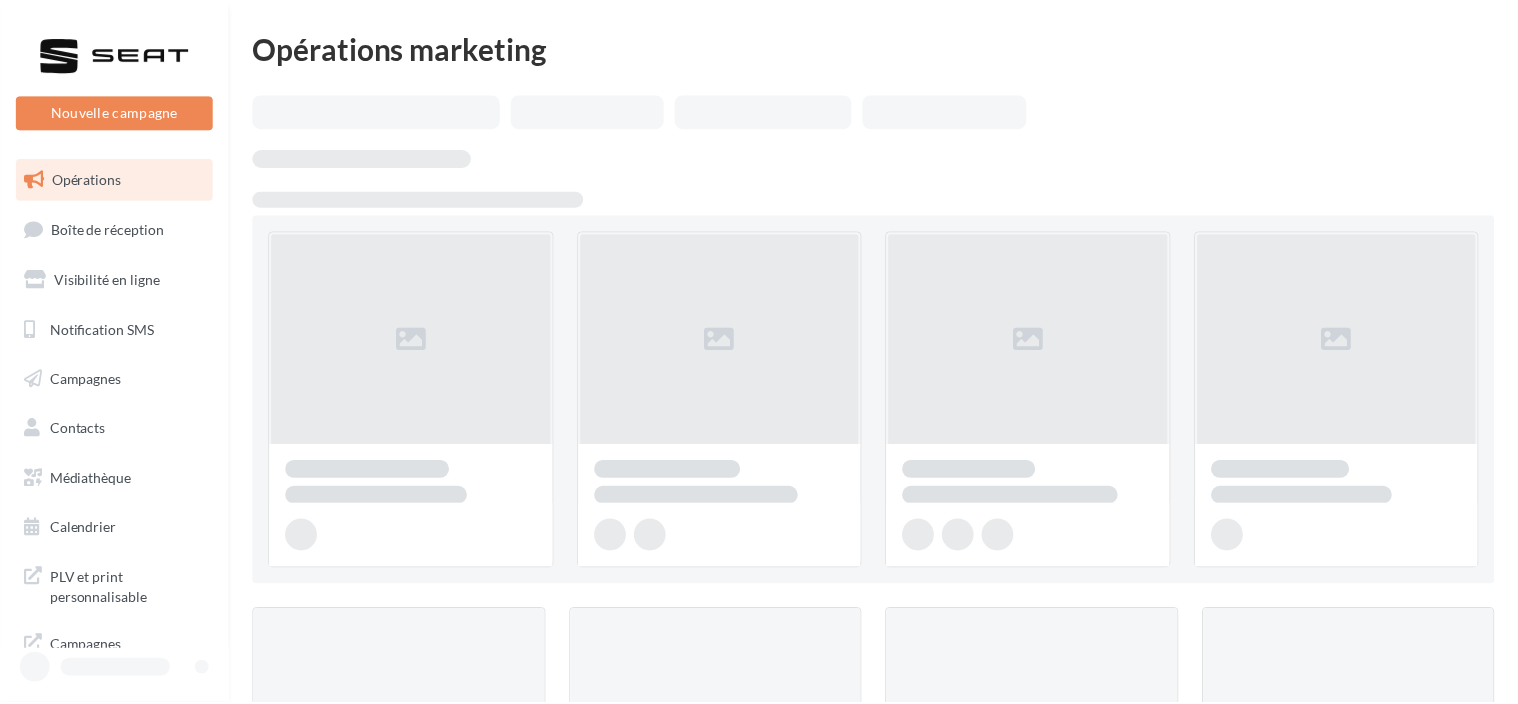 scroll, scrollTop: 0, scrollLeft: 0, axis: both 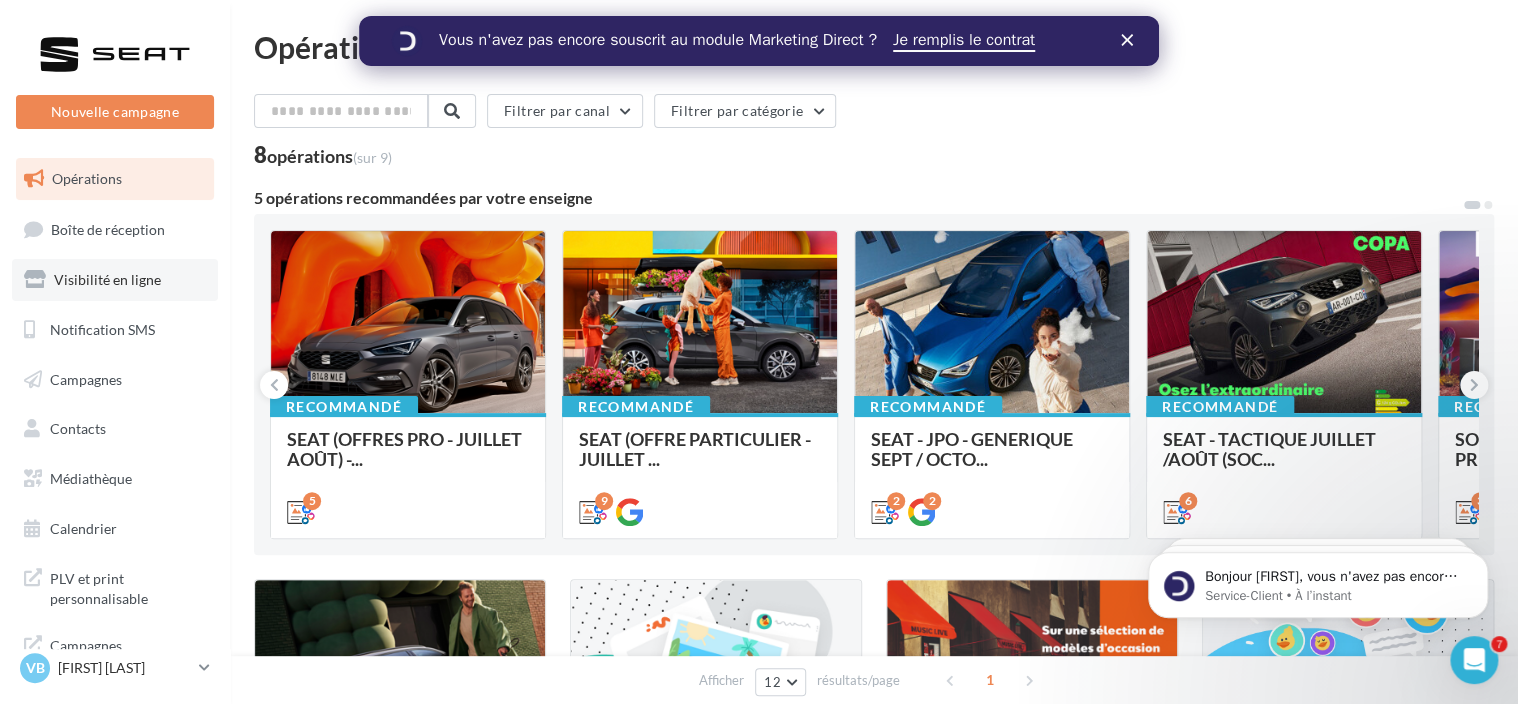 click on "Visibilité en ligne" at bounding box center [107, 279] 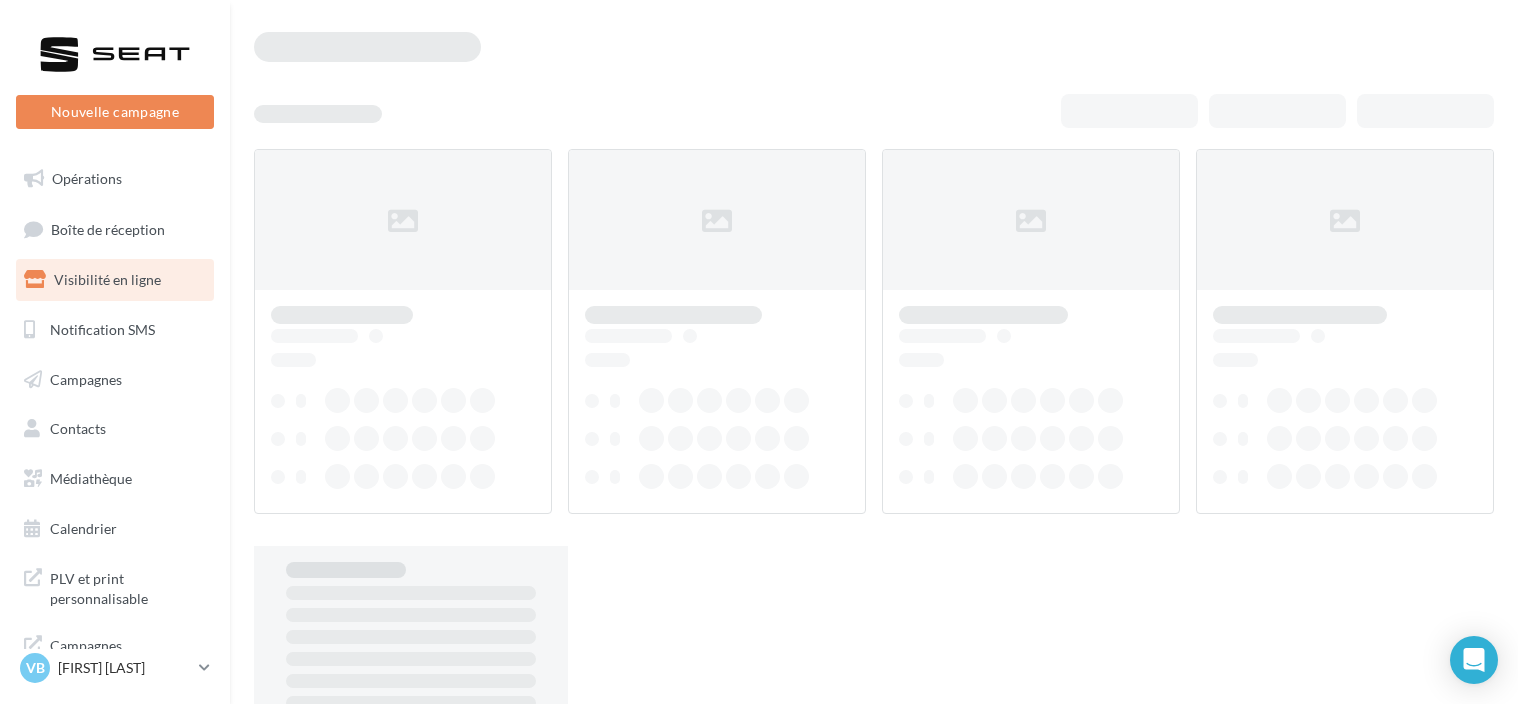 scroll, scrollTop: 0, scrollLeft: 0, axis: both 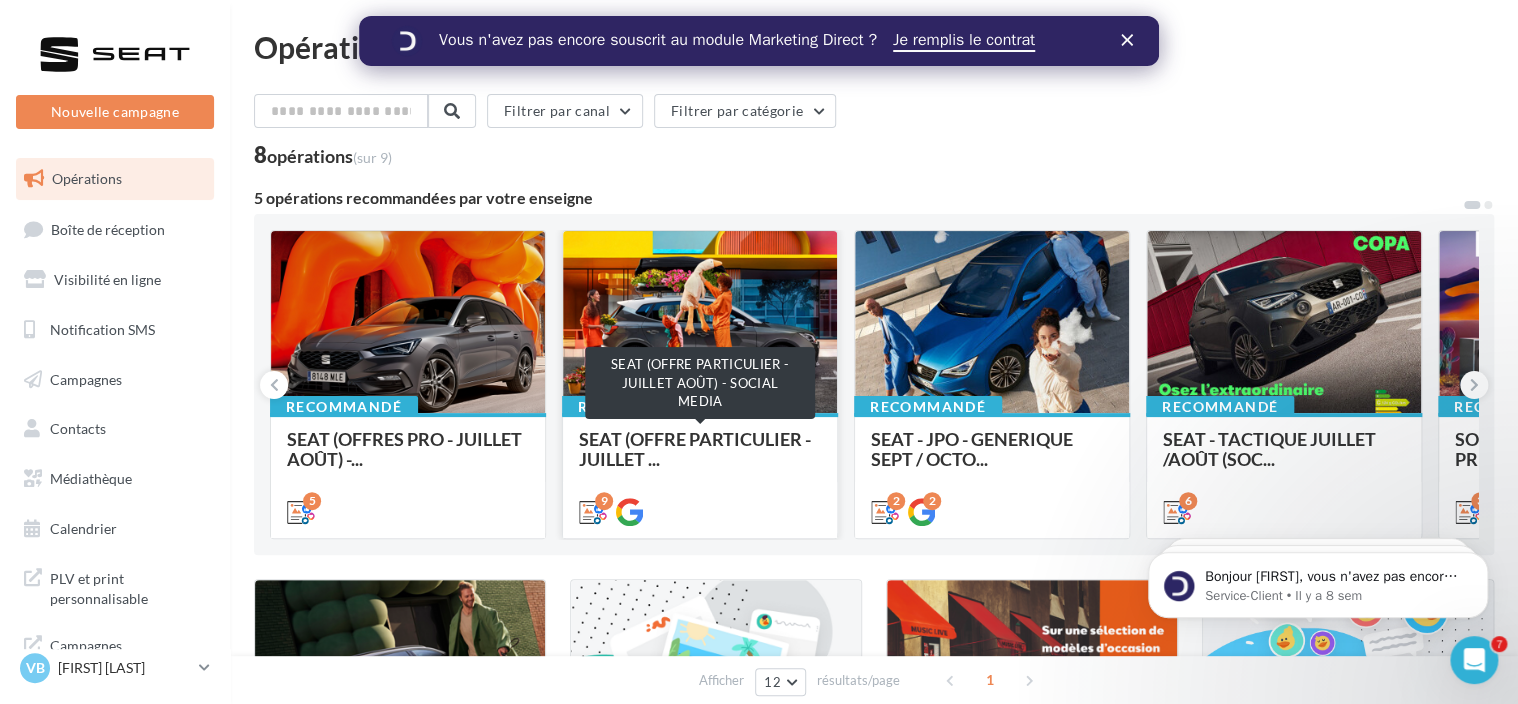 click on "SEAT (OFFRE PARTICULIER - JUILLET ..." at bounding box center (695, 449) 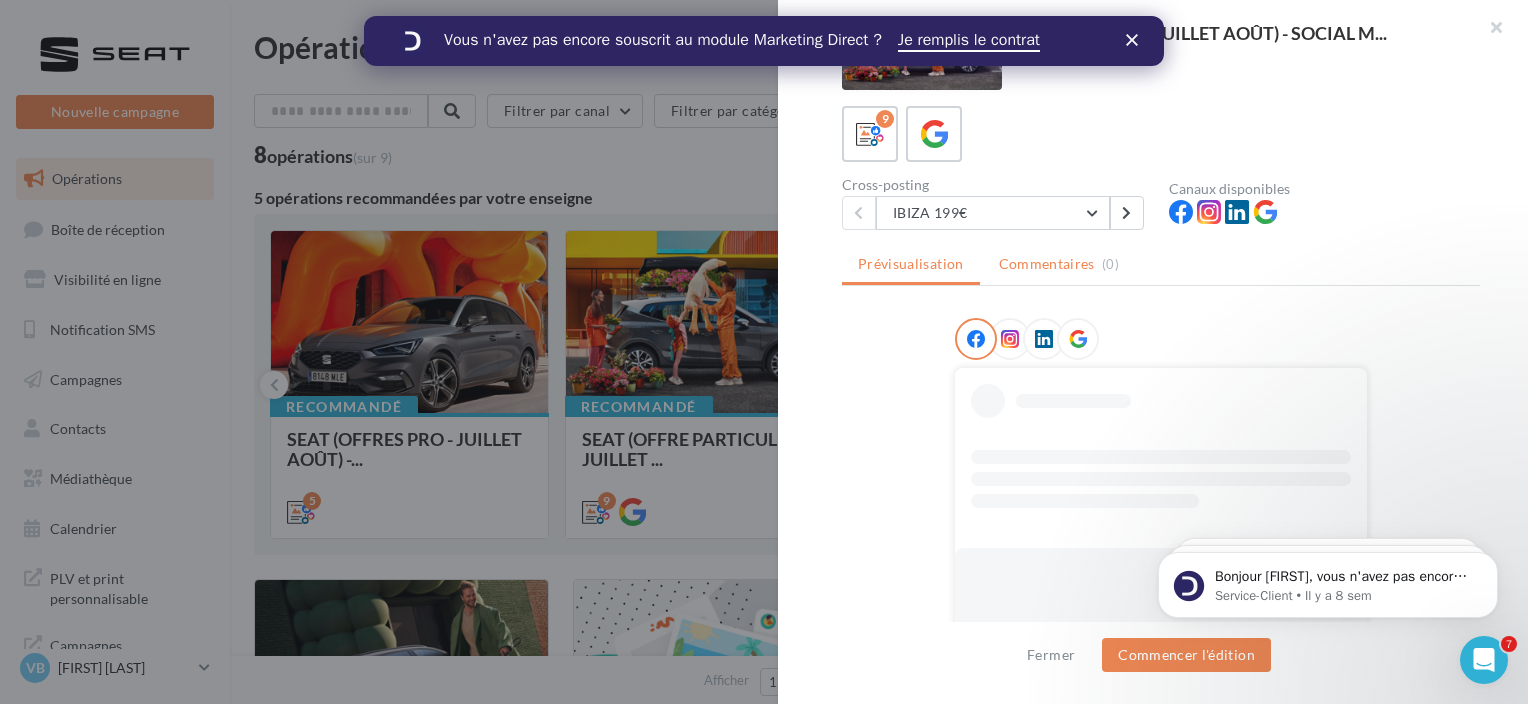 scroll, scrollTop: 60, scrollLeft: 0, axis: vertical 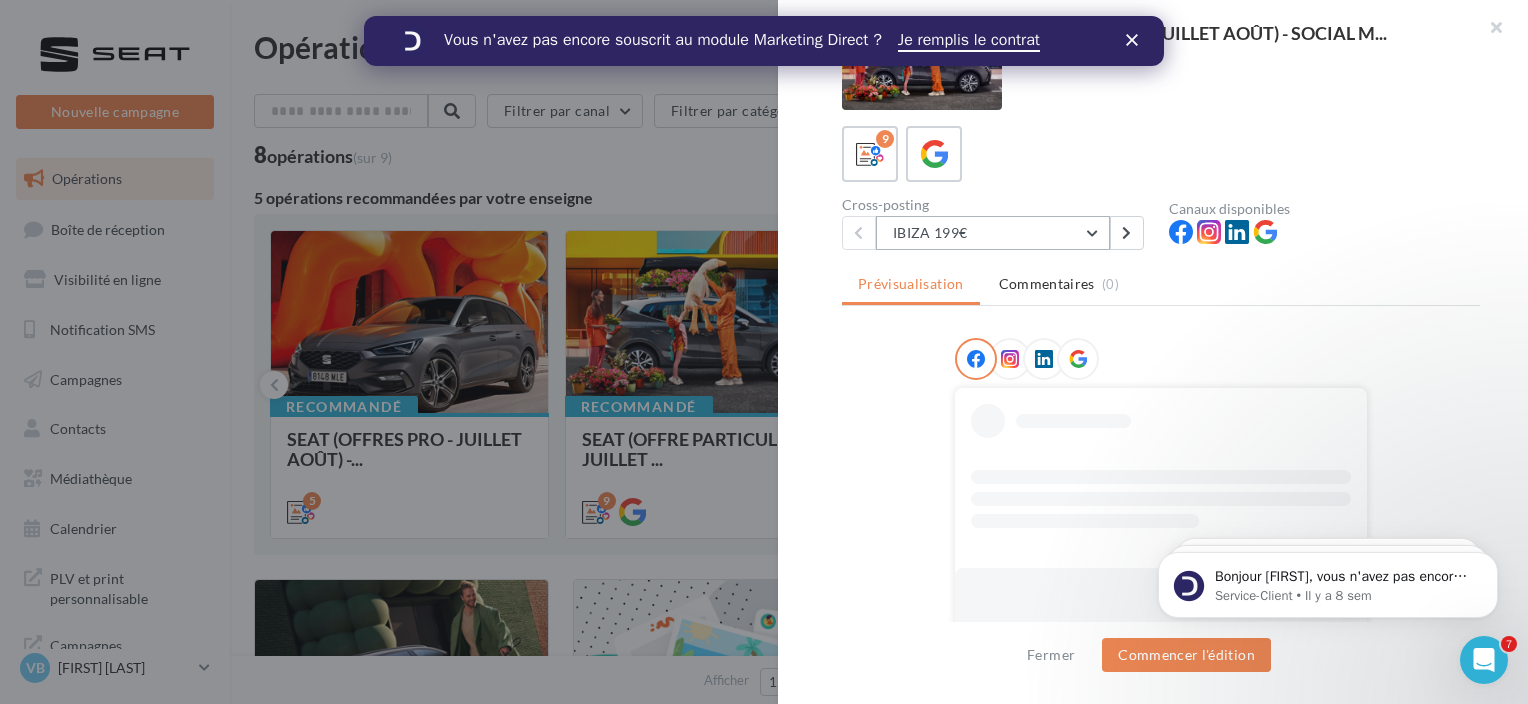 click on "IBIZA 199€" at bounding box center (993, 233) 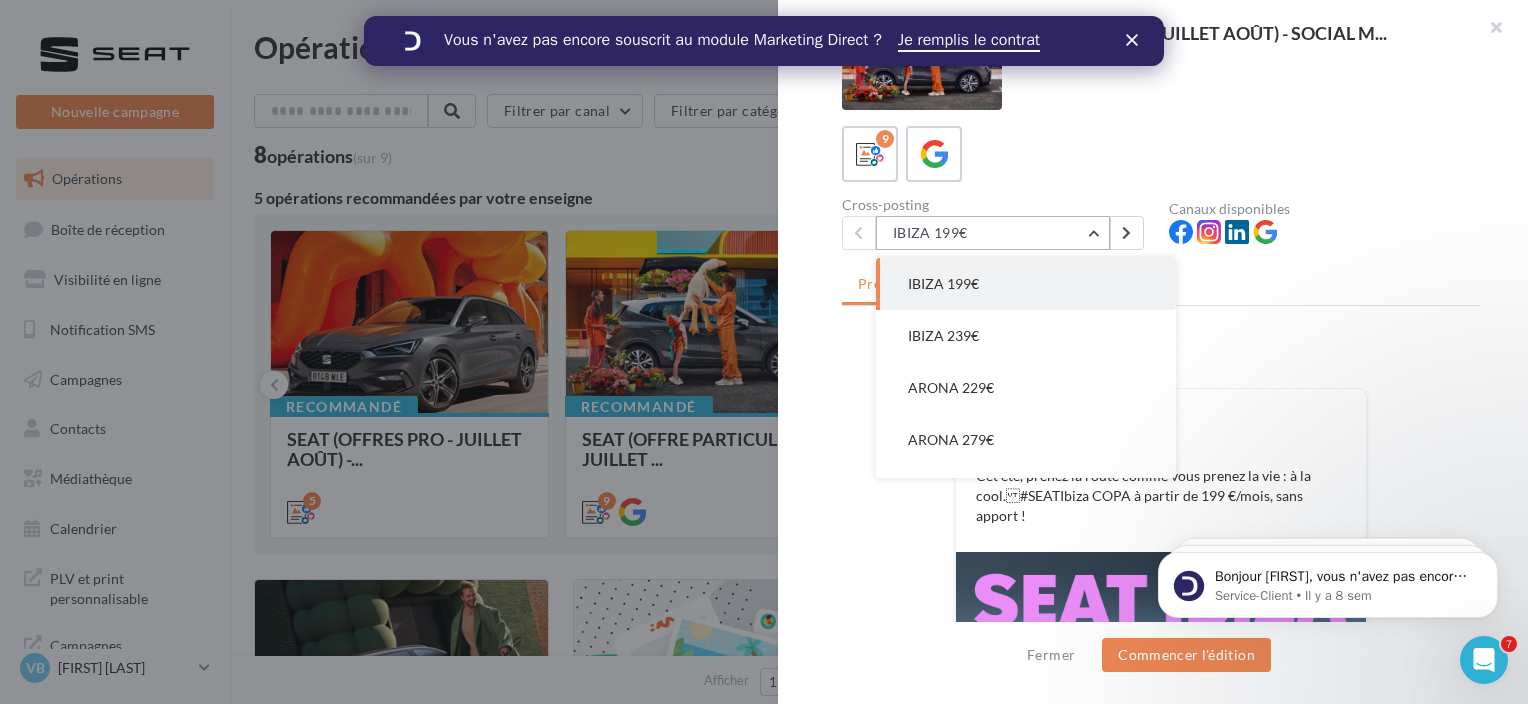scroll, scrollTop: 0, scrollLeft: 0, axis: both 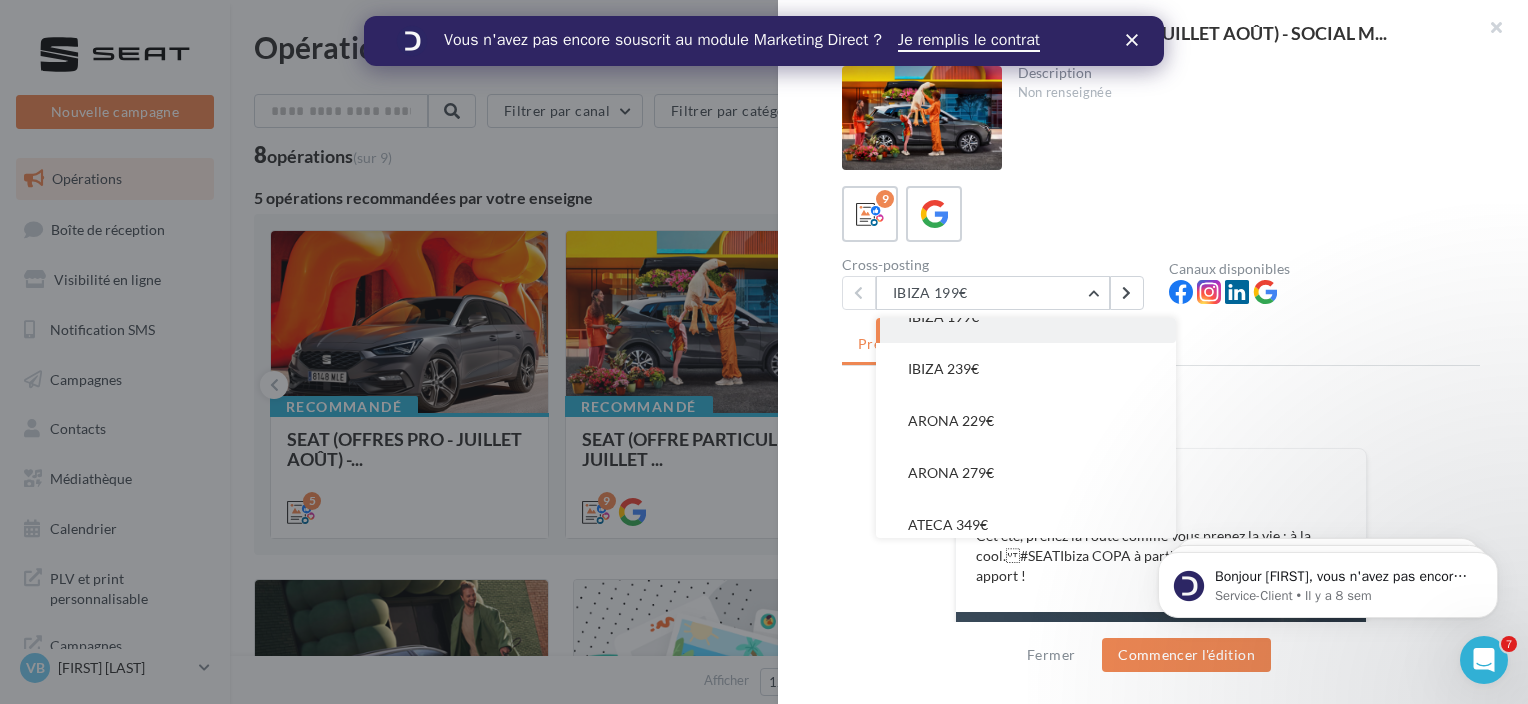 drag, startPoint x: 993, startPoint y: 432, endPoint x: 1442, endPoint y: 492, distance: 452.99118 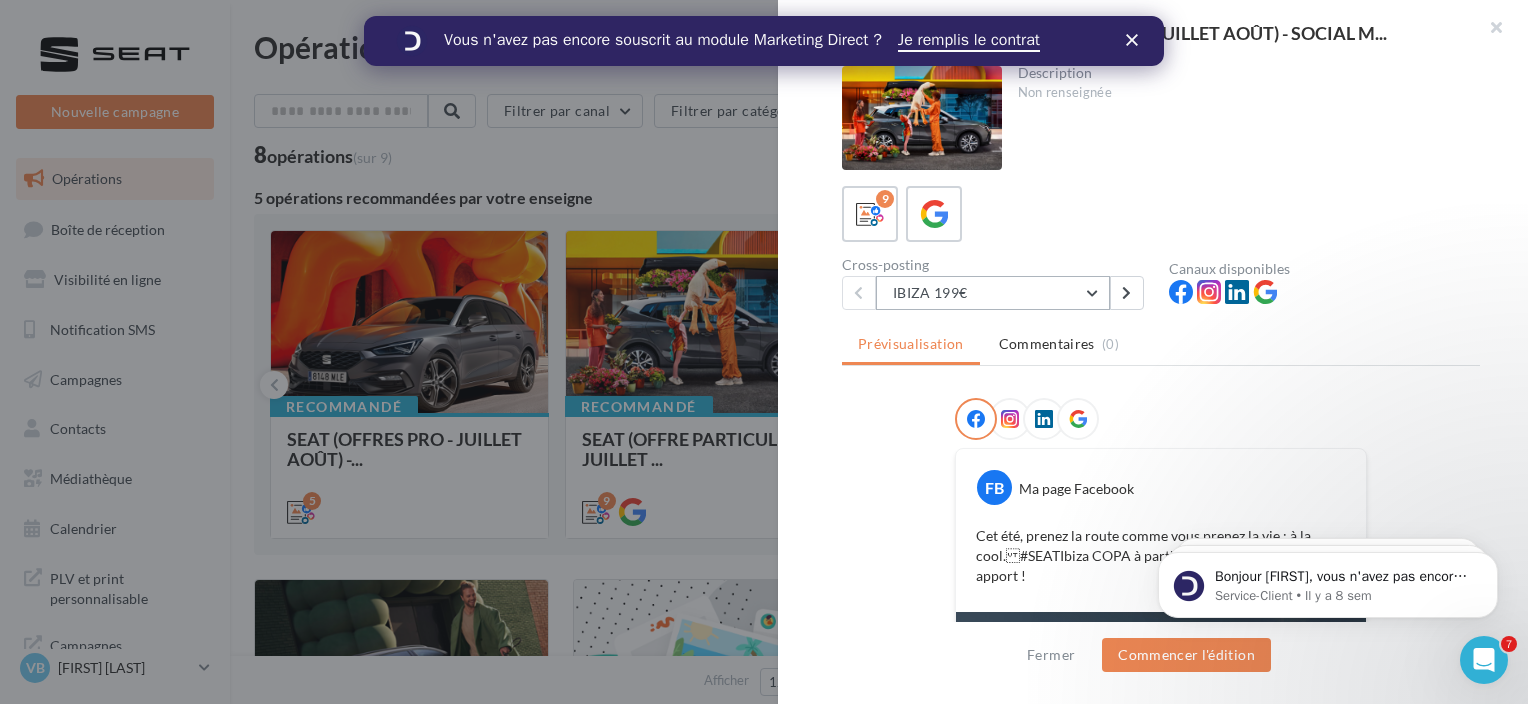 click on "IBIZA 199€" at bounding box center [993, 293] 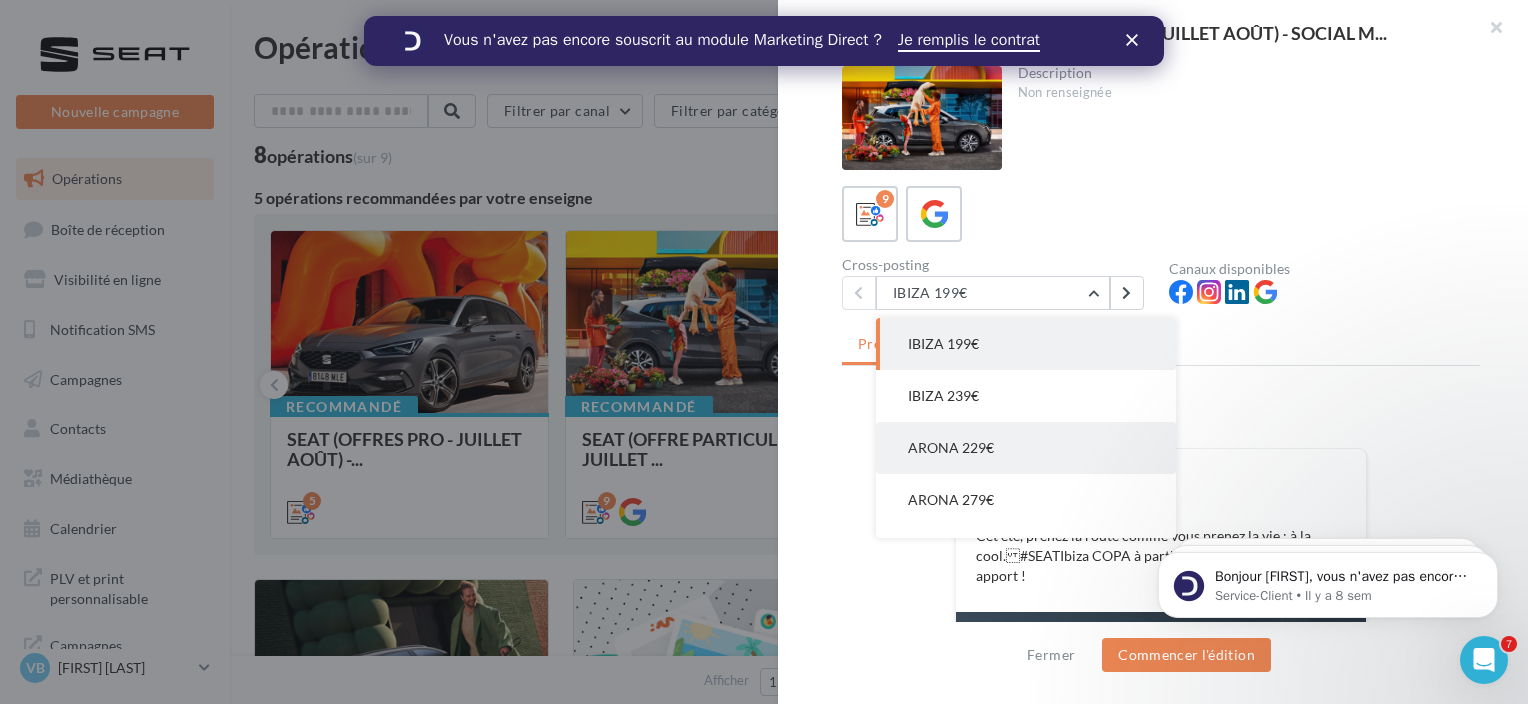 click on "ARONA 229€" at bounding box center [951, 447] 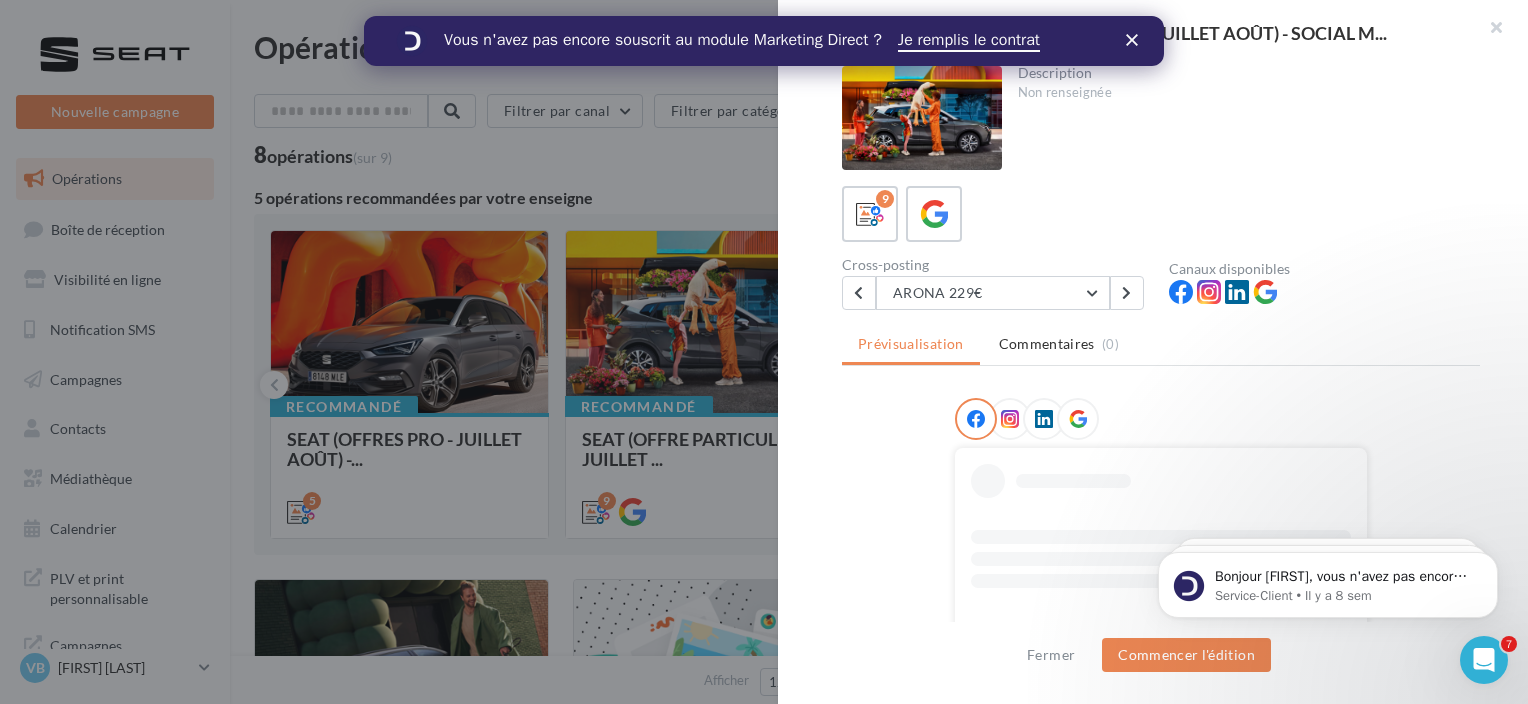 scroll, scrollTop: 185, scrollLeft: 0, axis: vertical 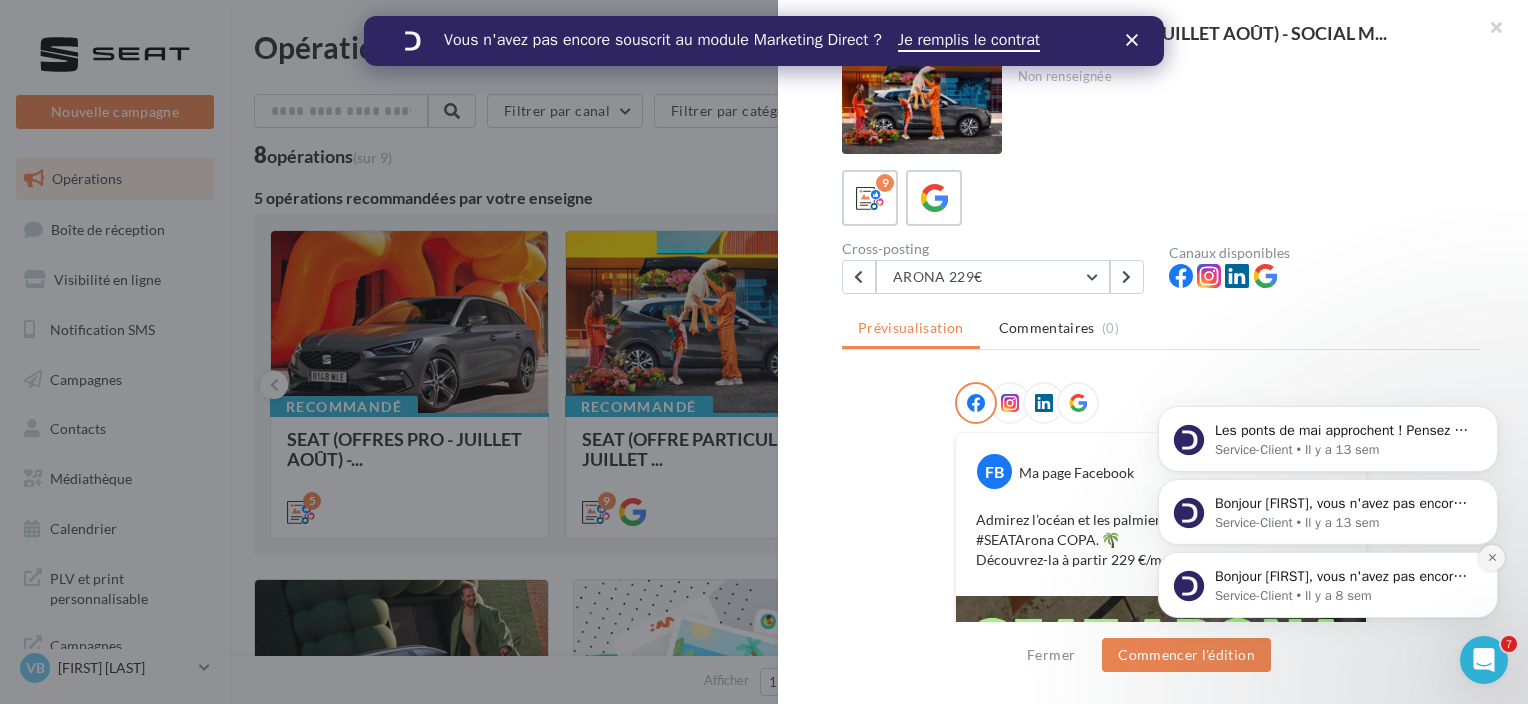 click 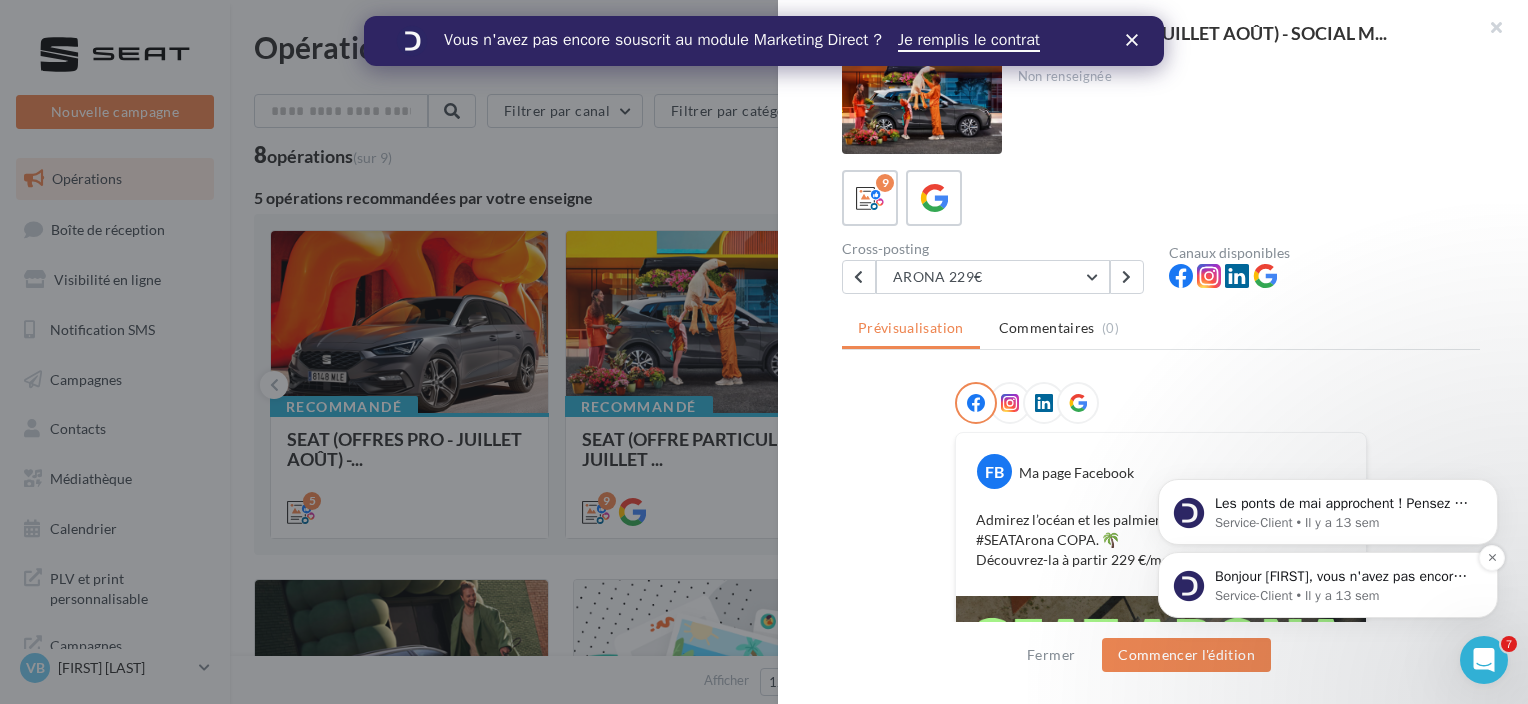 scroll, scrollTop: 185, scrollLeft: 0, axis: vertical 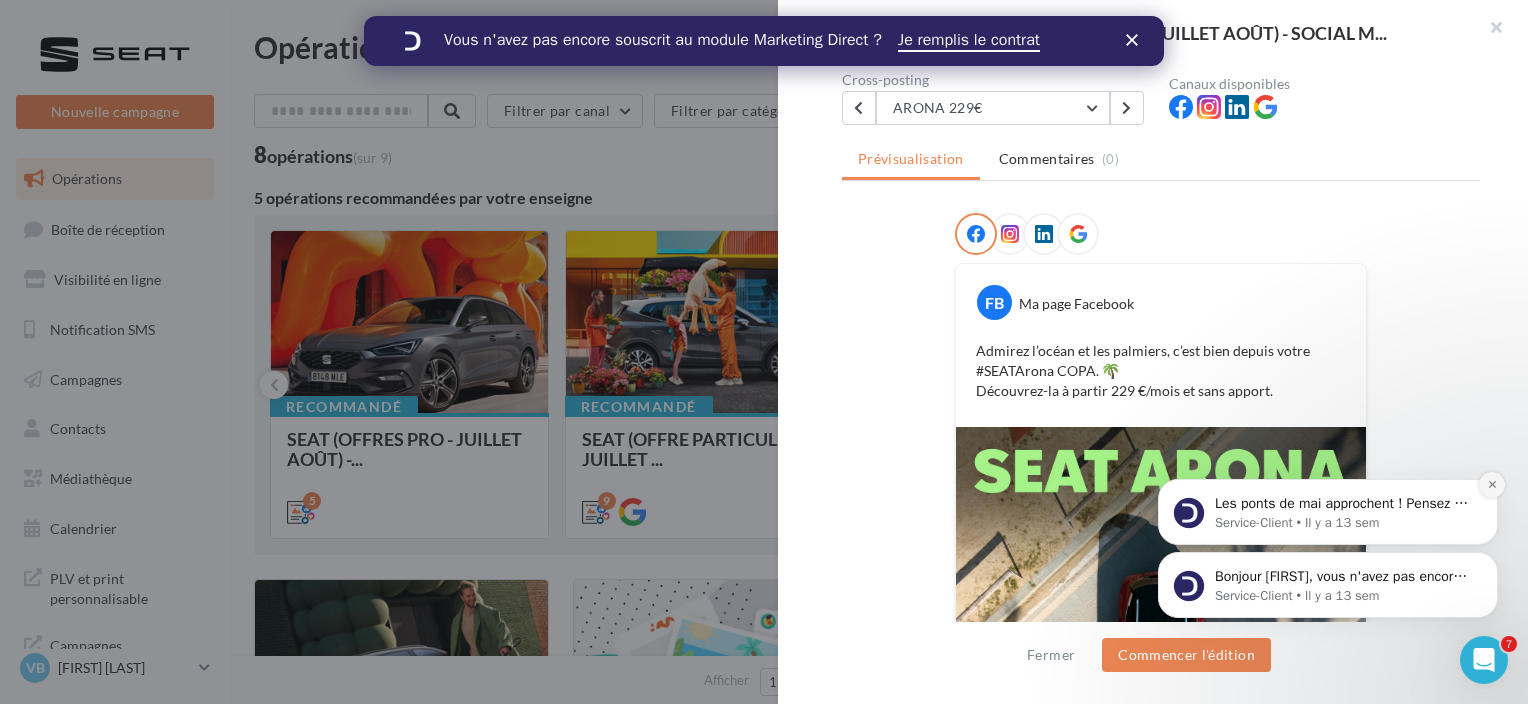 click 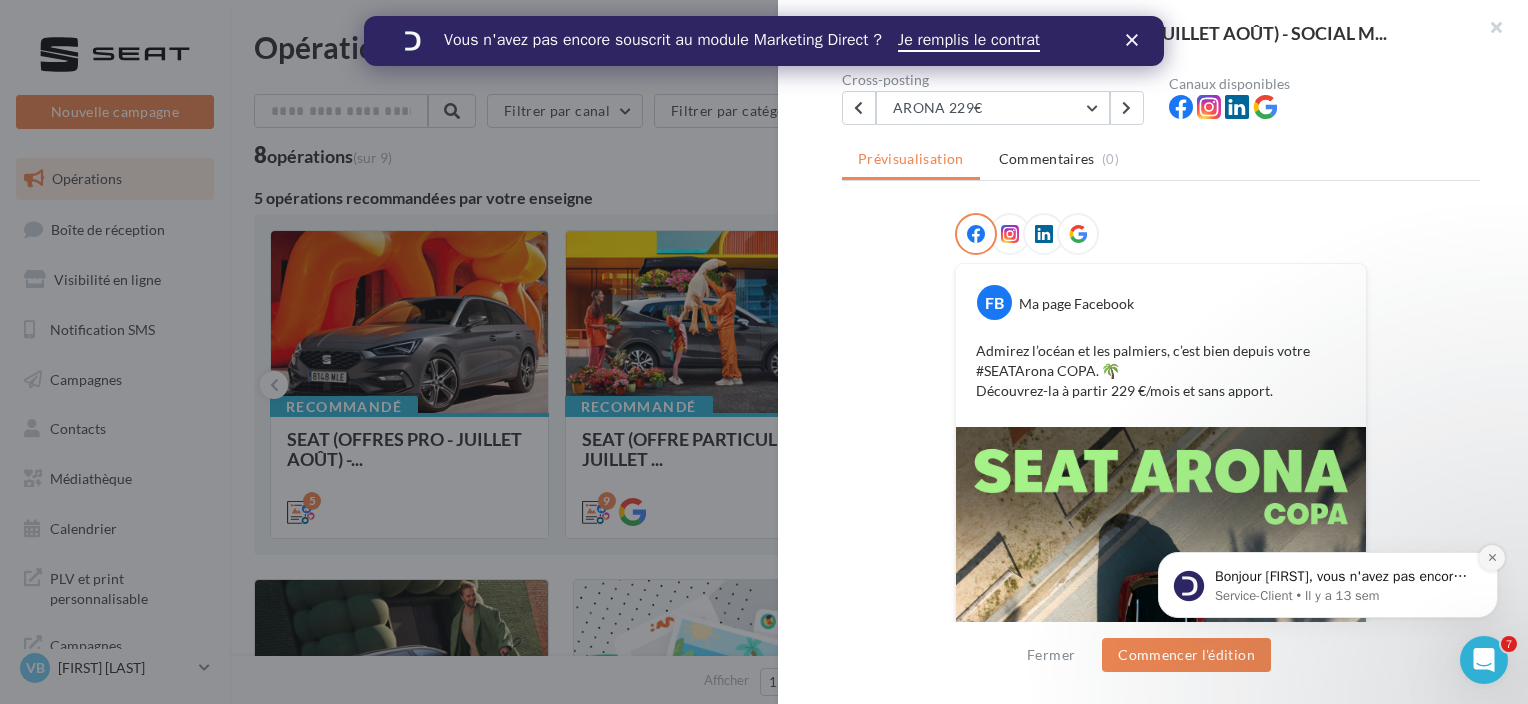 click 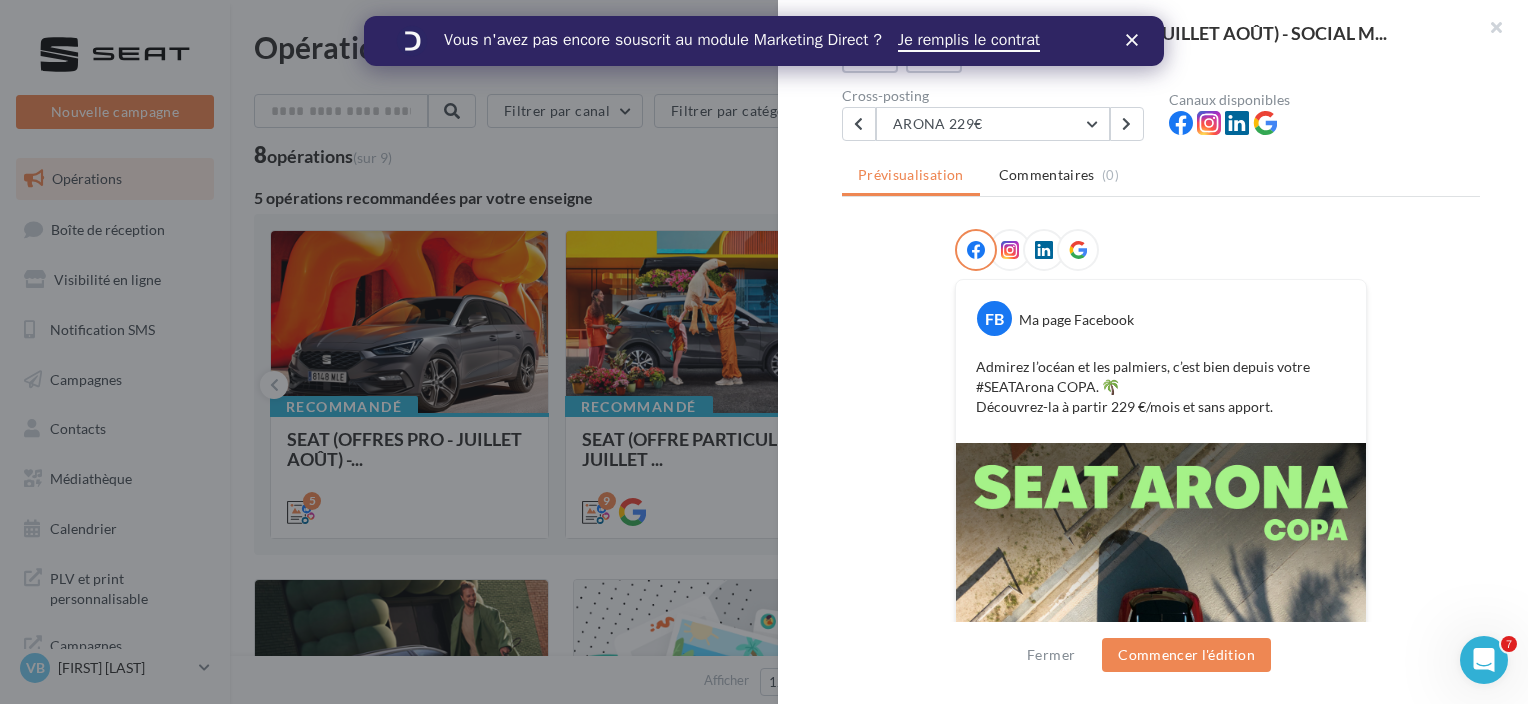 scroll, scrollTop: 167, scrollLeft: 0, axis: vertical 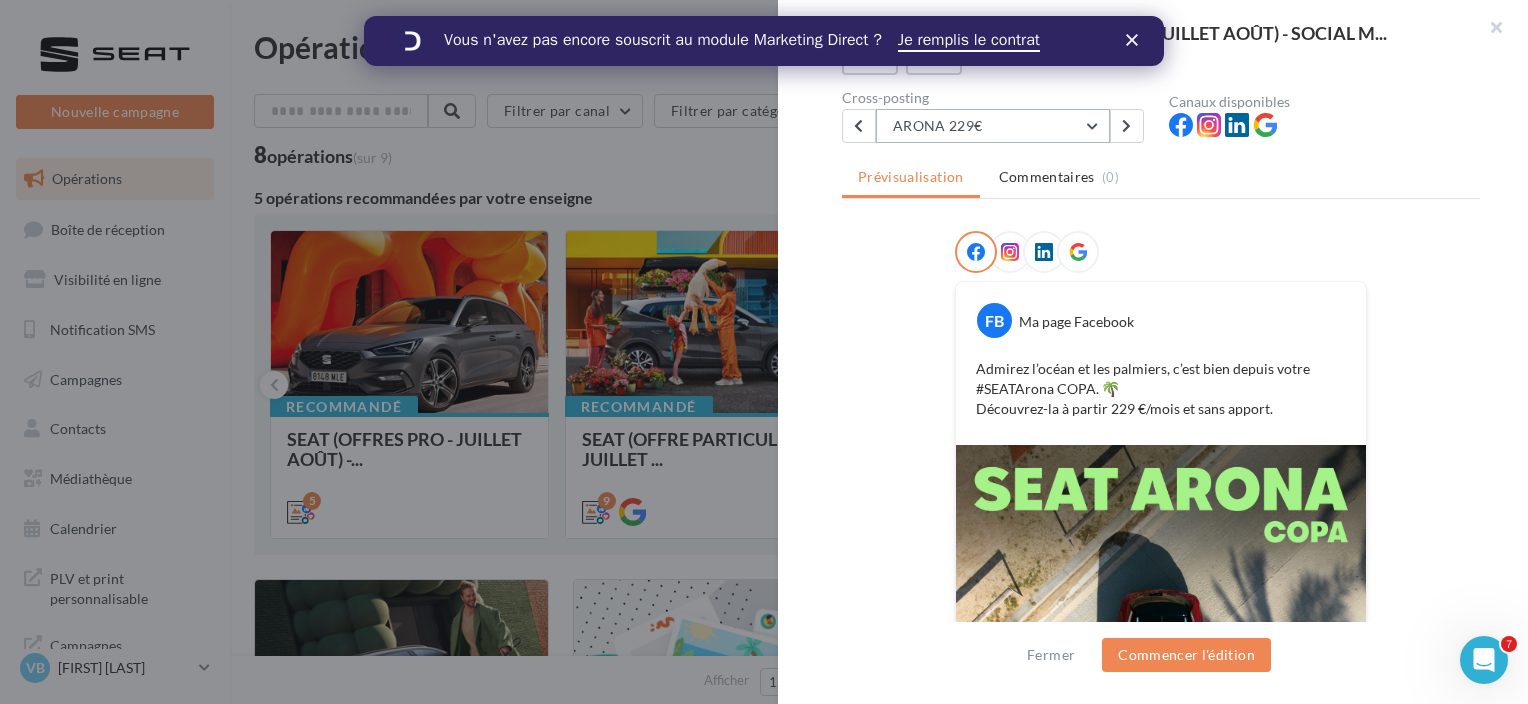 click on "ARONA 229€" at bounding box center [993, 126] 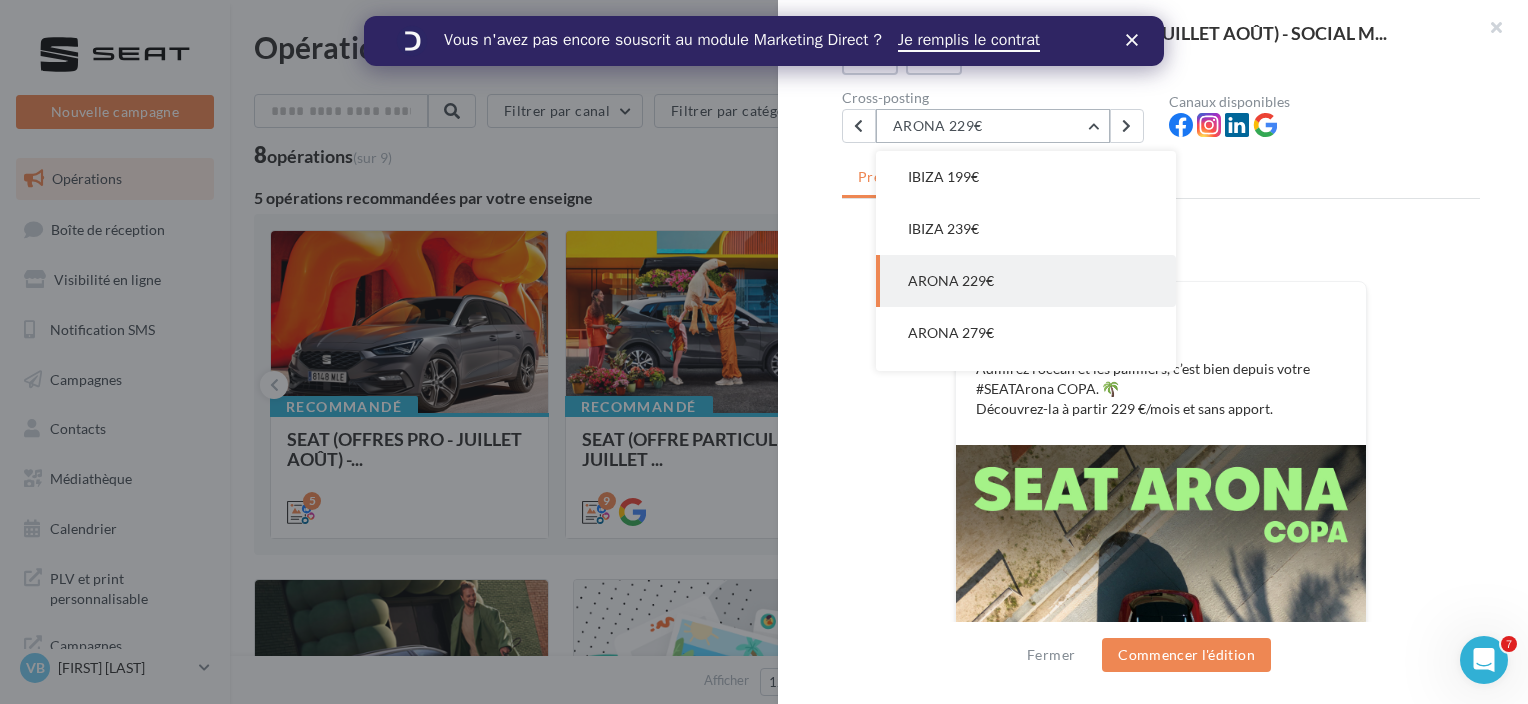 scroll, scrollTop: 52, scrollLeft: 0, axis: vertical 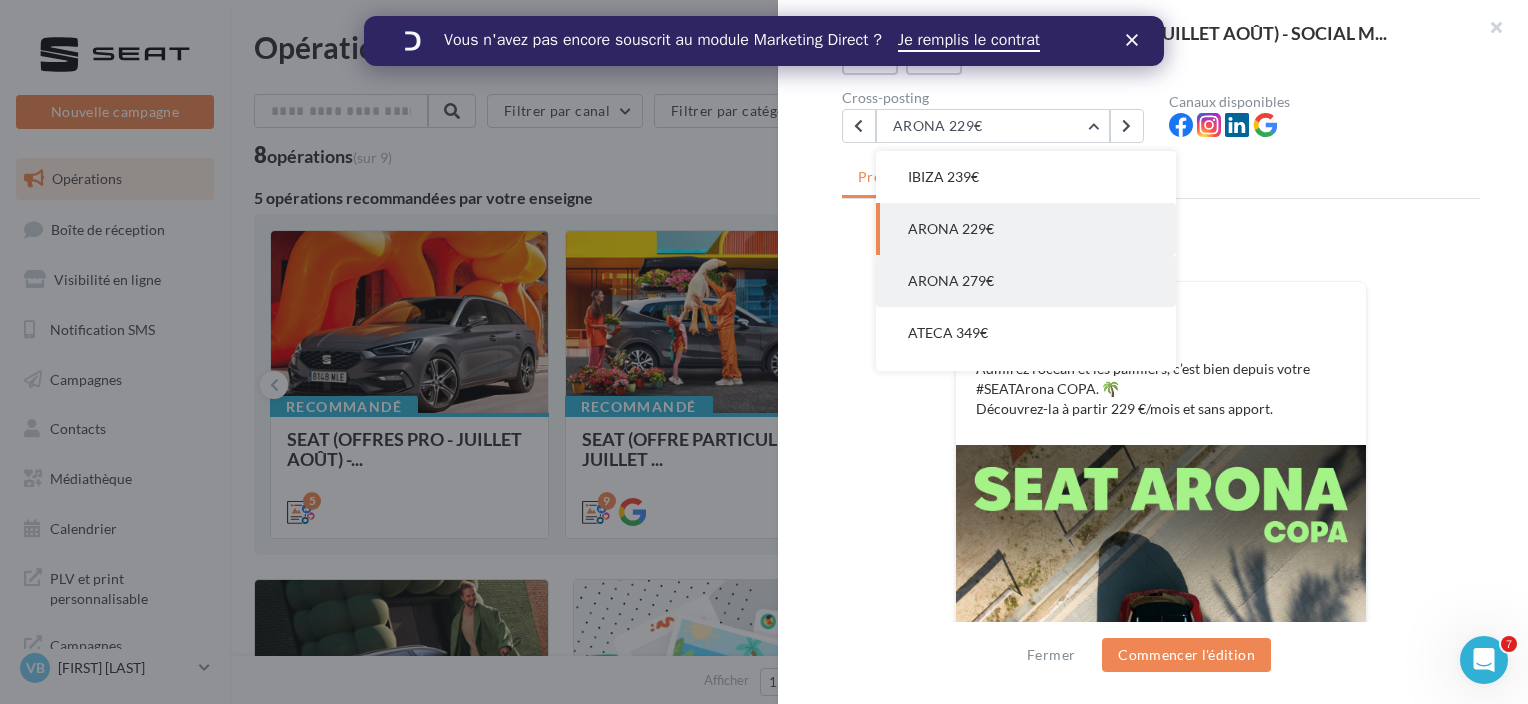click on "ARONA 279€" at bounding box center (1026, 281) 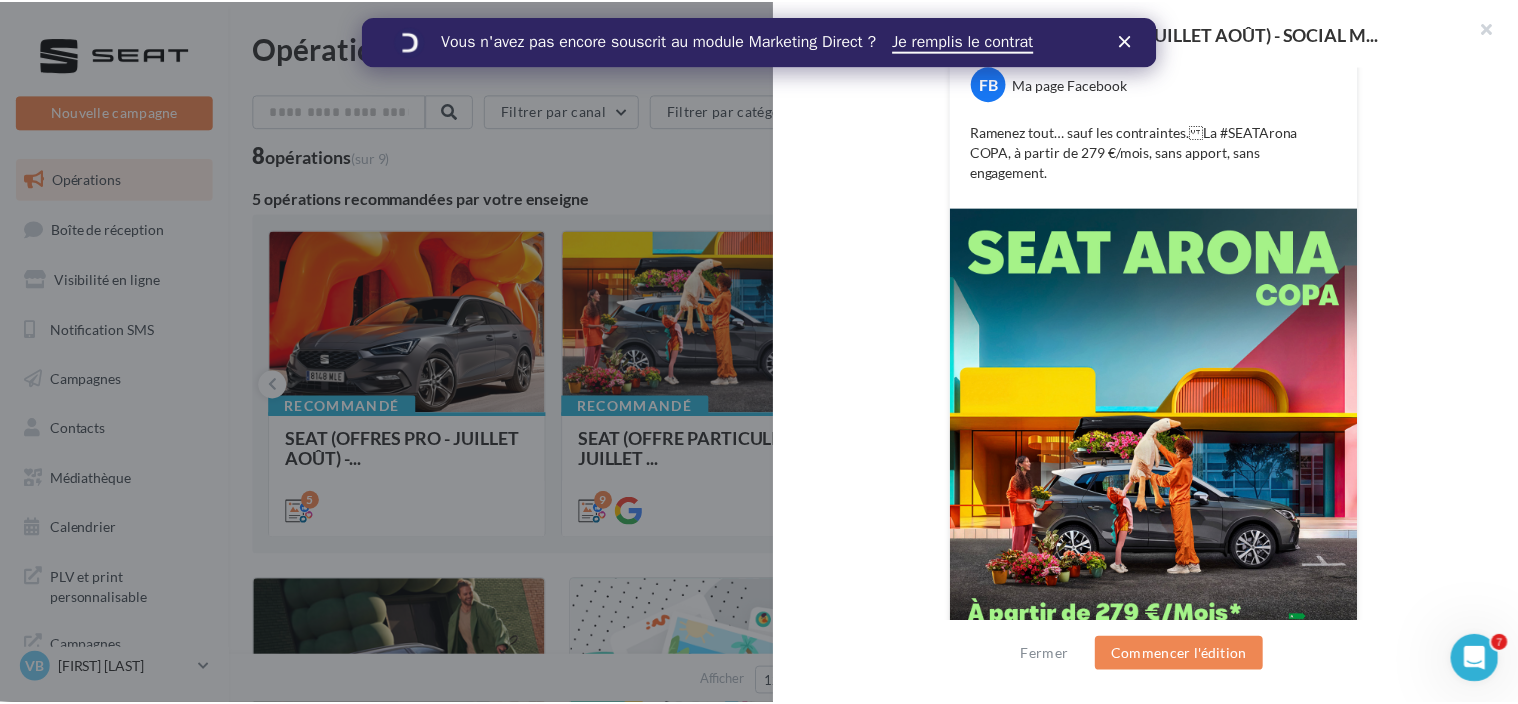 scroll, scrollTop: 454, scrollLeft: 0, axis: vertical 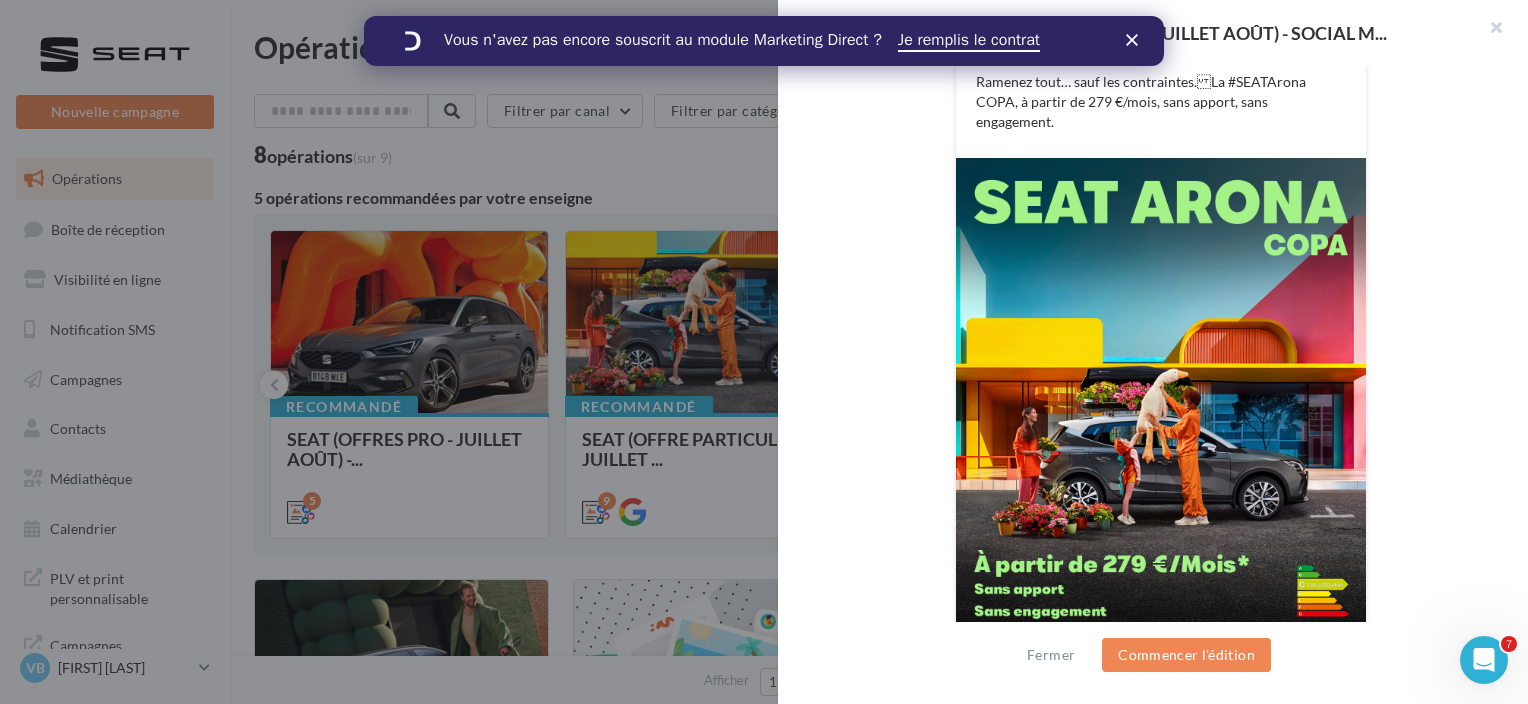 click at bounding box center (764, 352) 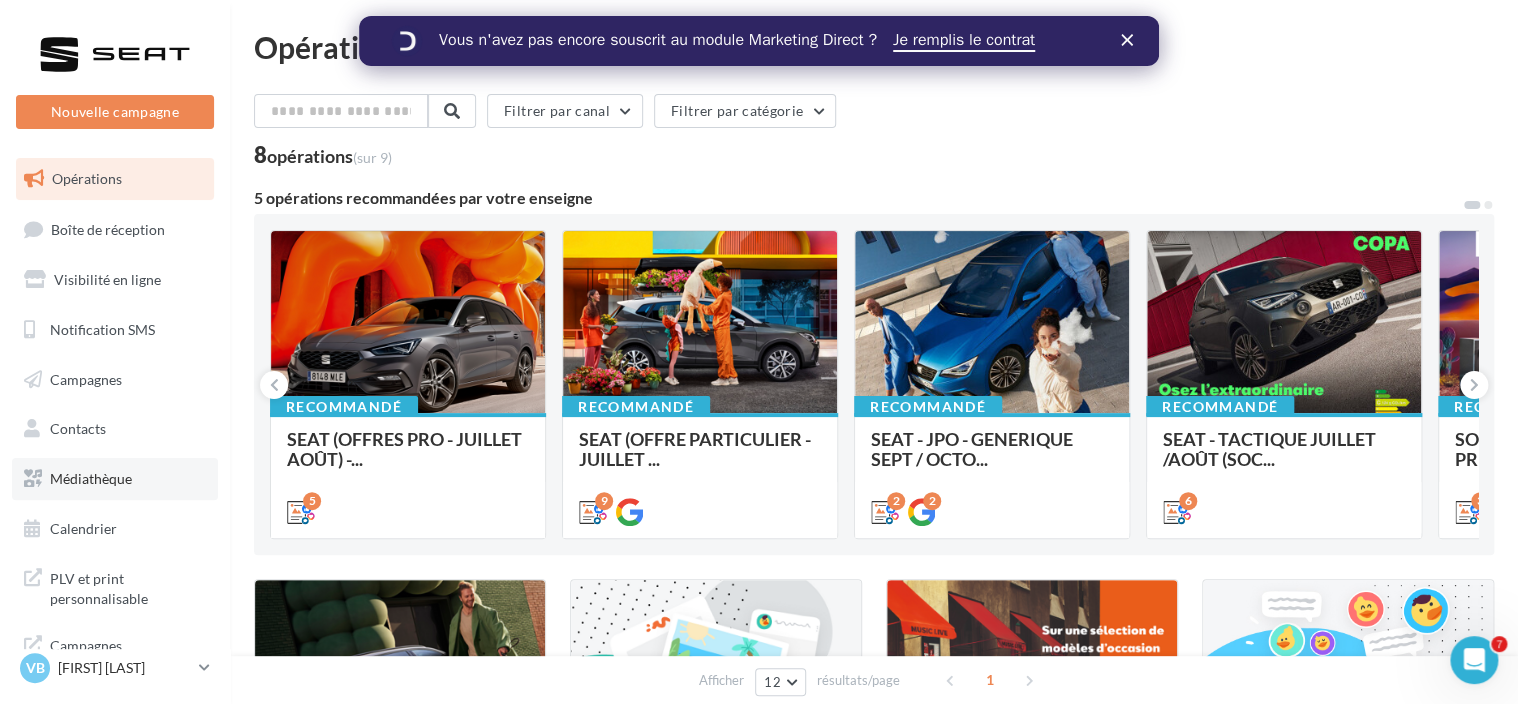 click on "Médiathèque" at bounding box center [91, 478] 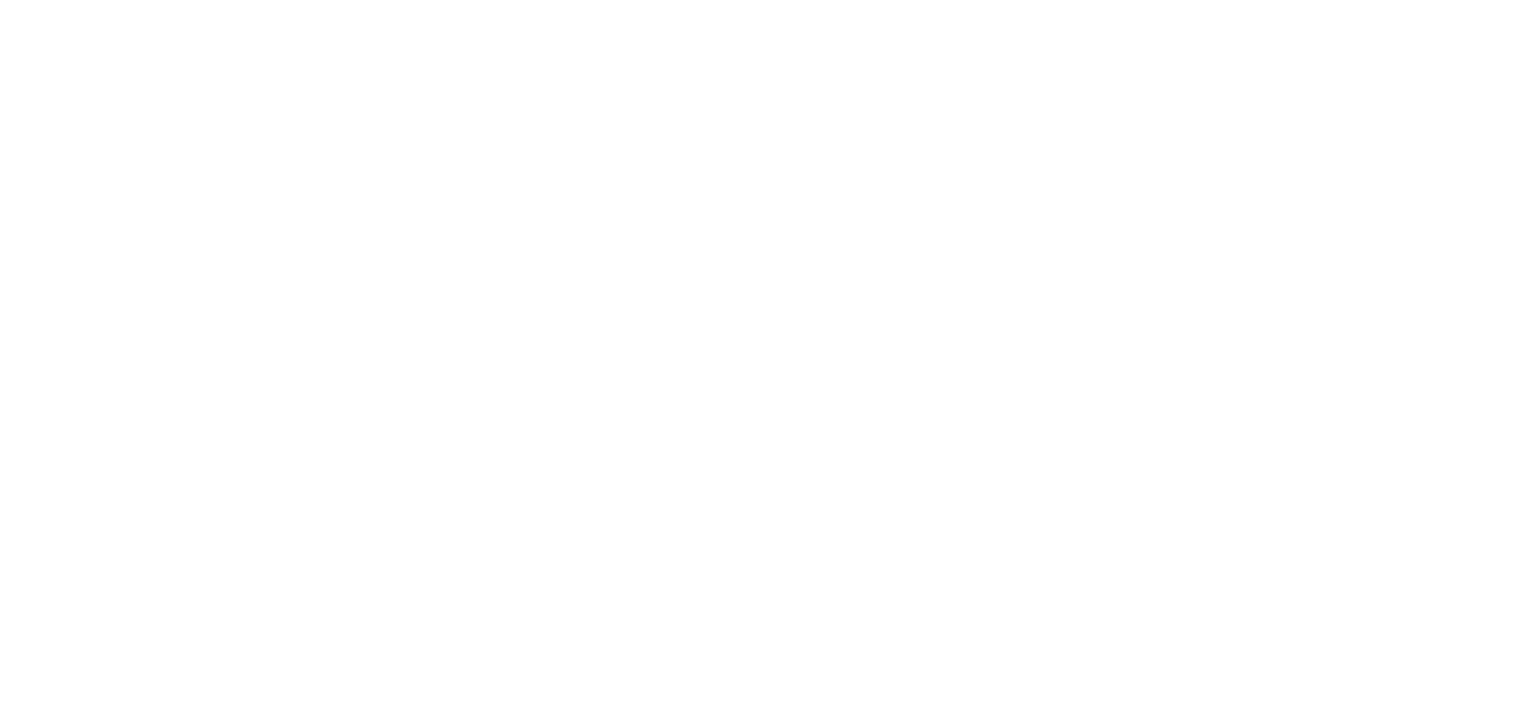 scroll, scrollTop: 0, scrollLeft: 0, axis: both 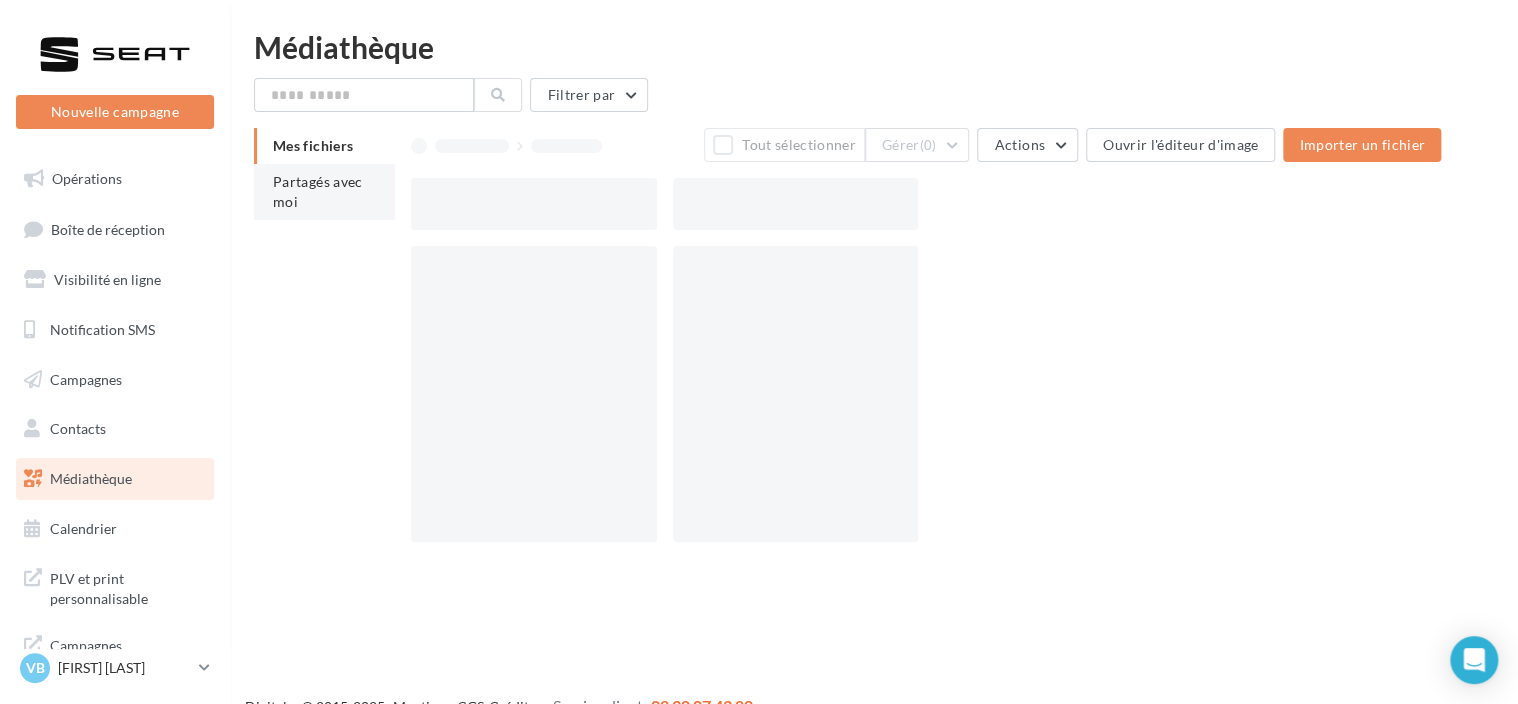 click on "Partagés avec moi" at bounding box center [318, 191] 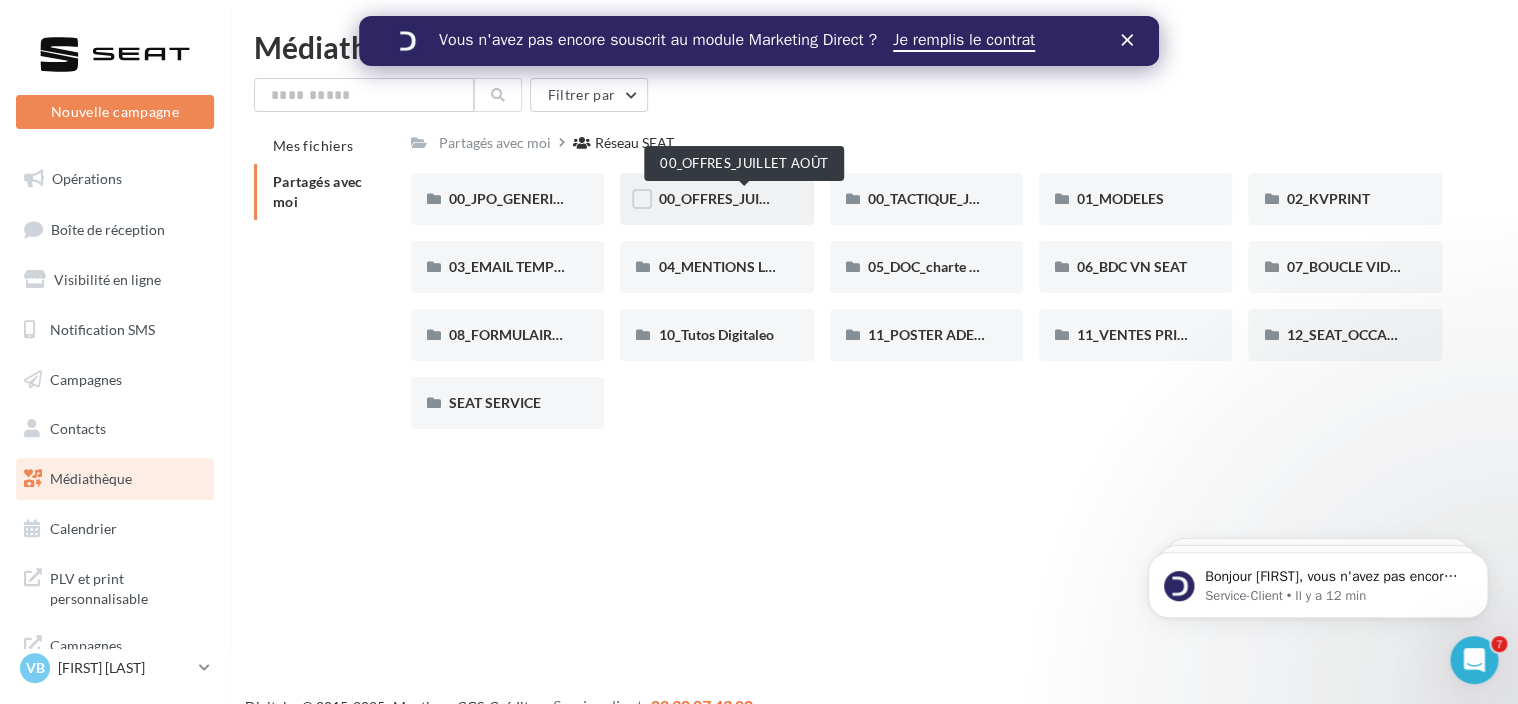 scroll, scrollTop: 0, scrollLeft: 0, axis: both 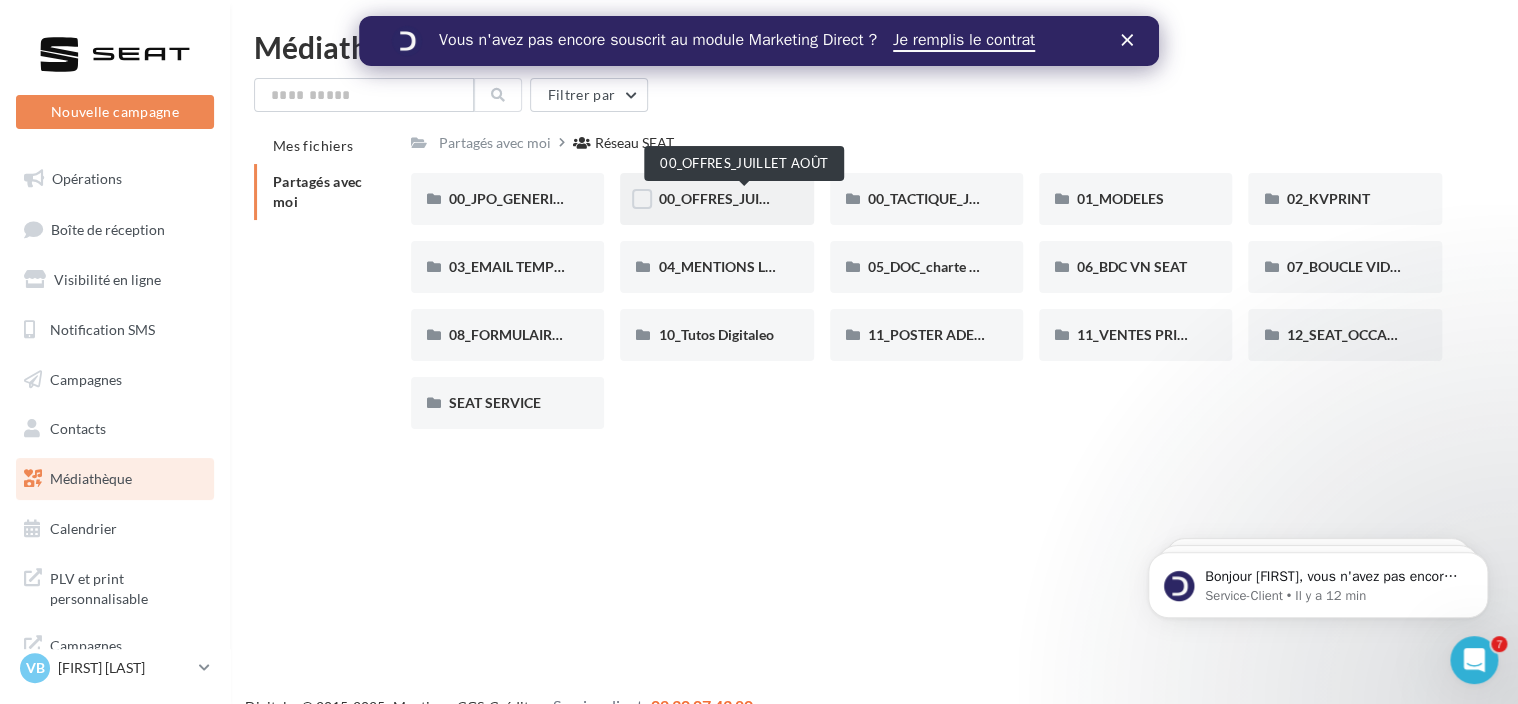 click on "00_OFFRES_JUILLET AOÛT" at bounding box center (744, 198) 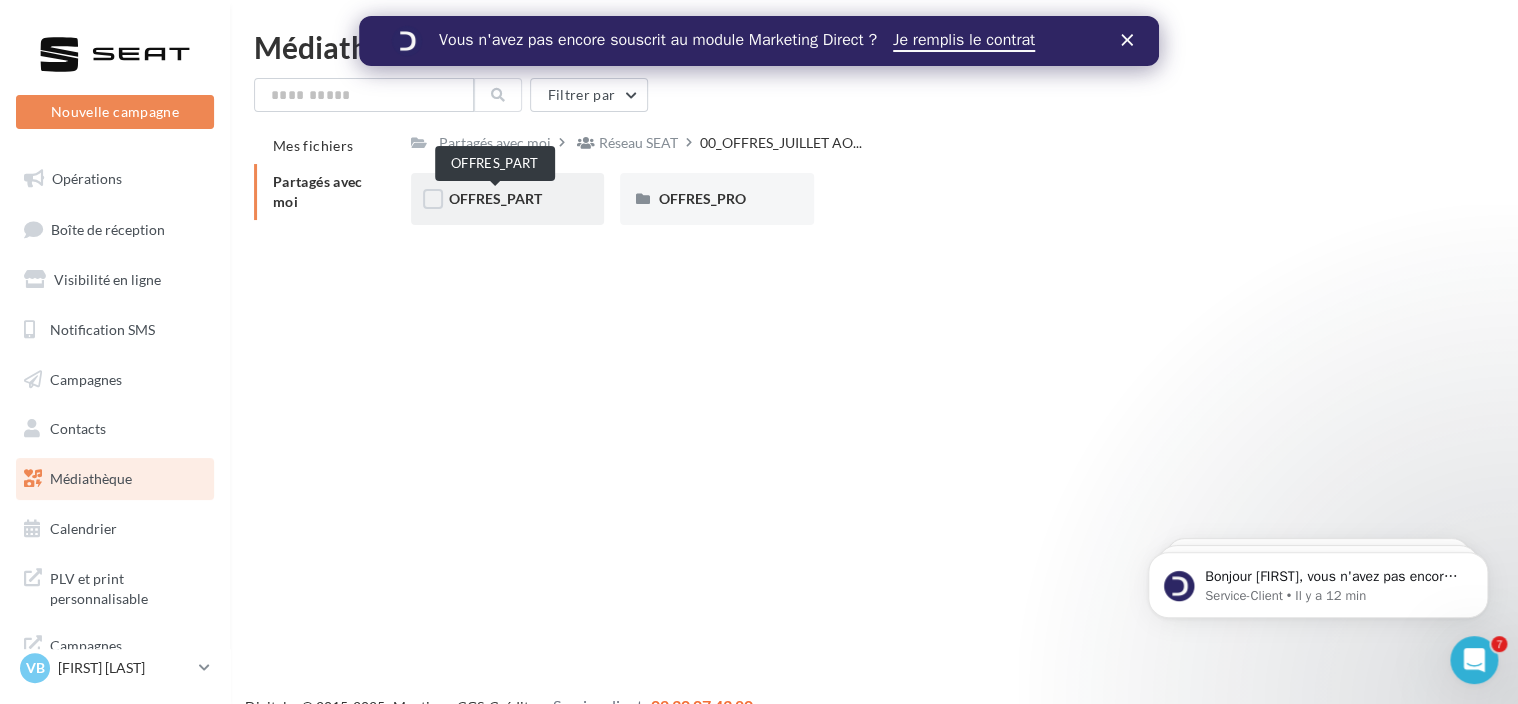 click on "OFFRES_PART" at bounding box center [495, 198] 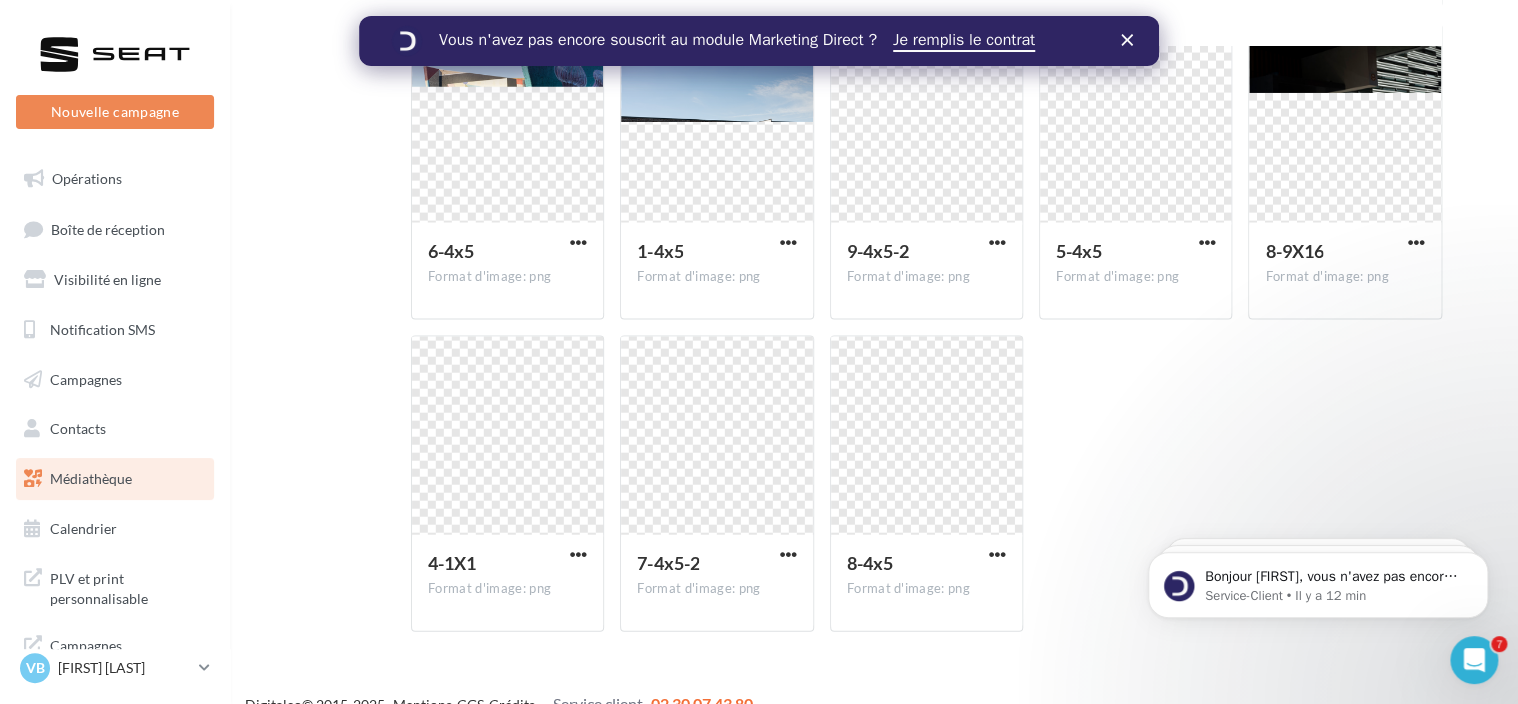 scroll, scrollTop: 2050, scrollLeft: 0, axis: vertical 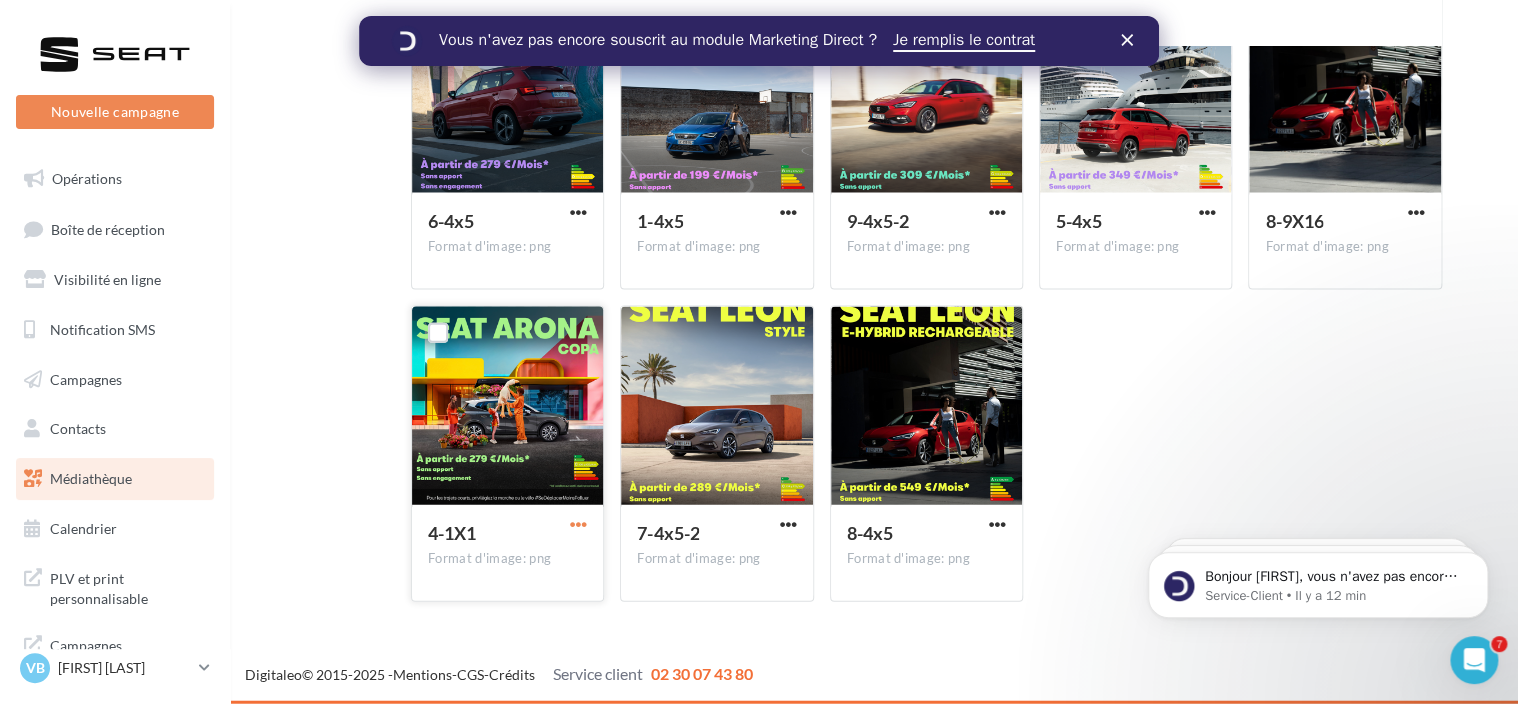 click at bounding box center [578, 524] 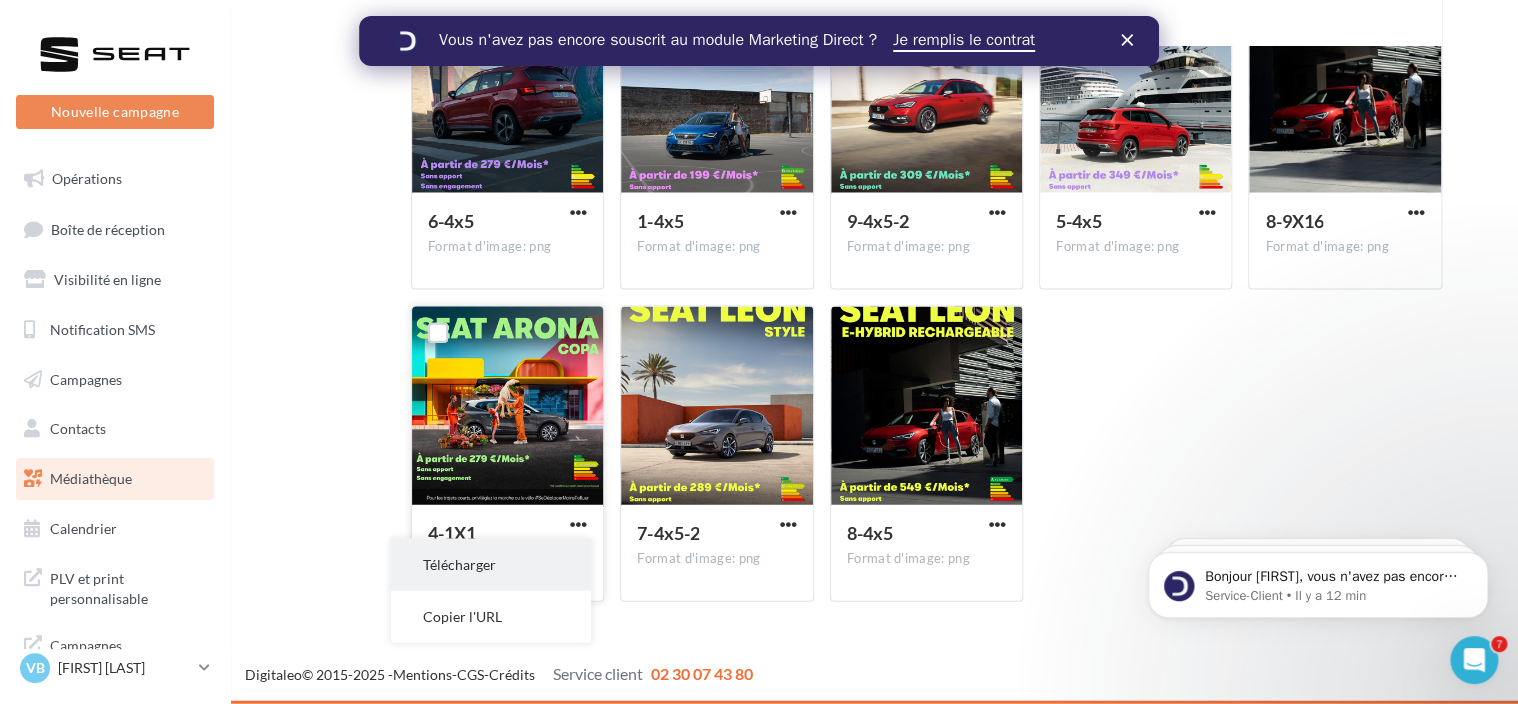 click on "Télécharger" at bounding box center (491, 565) 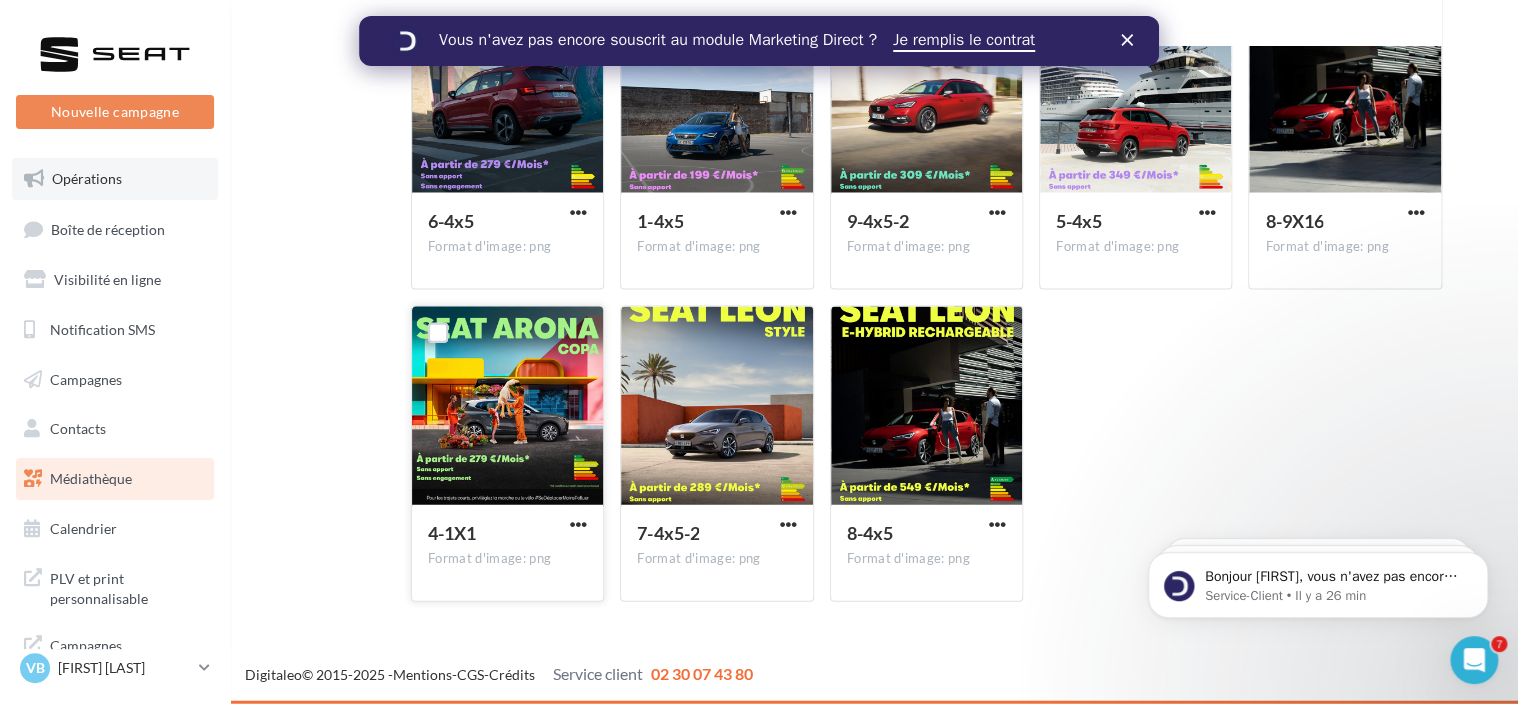 click on "Opérations" at bounding box center (115, 179) 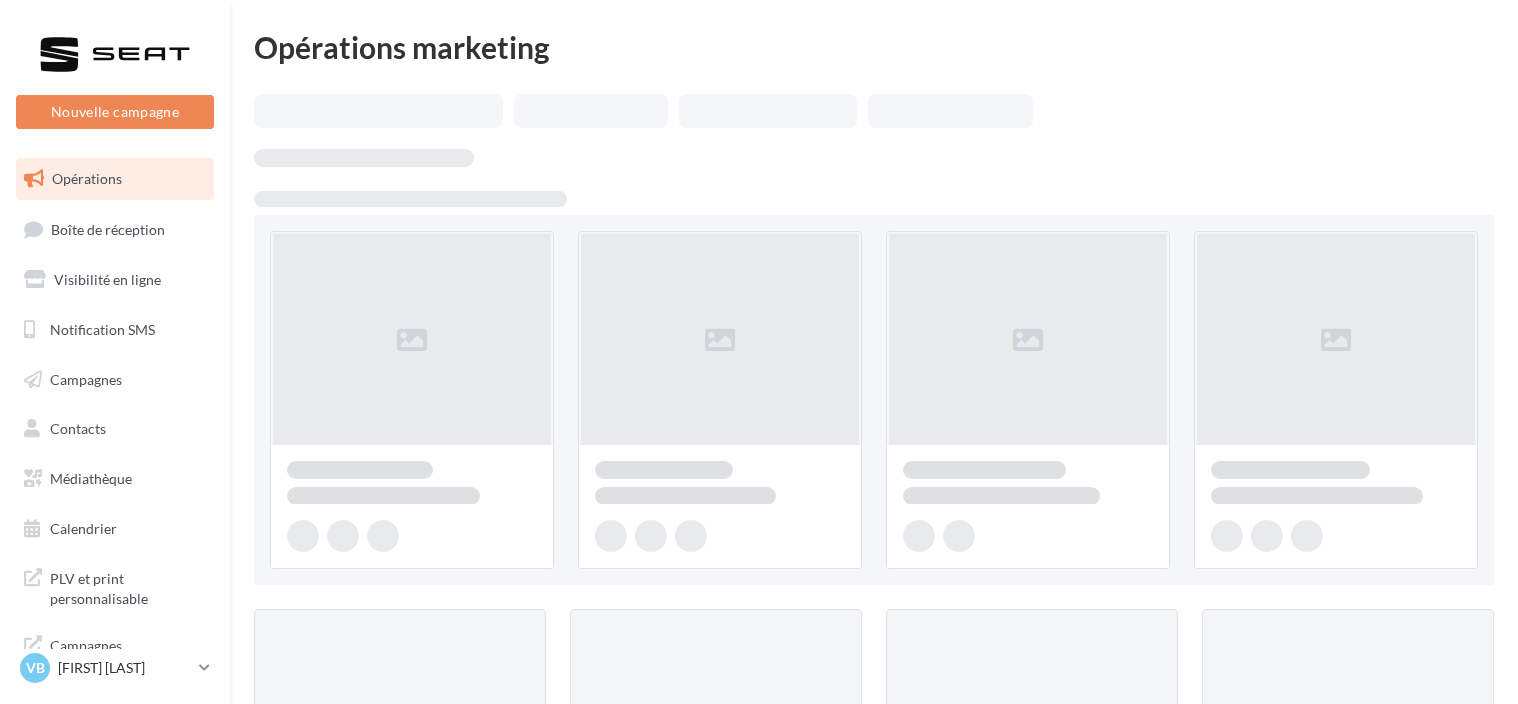 scroll, scrollTop: 0, scrollLeft: 0, axis: both 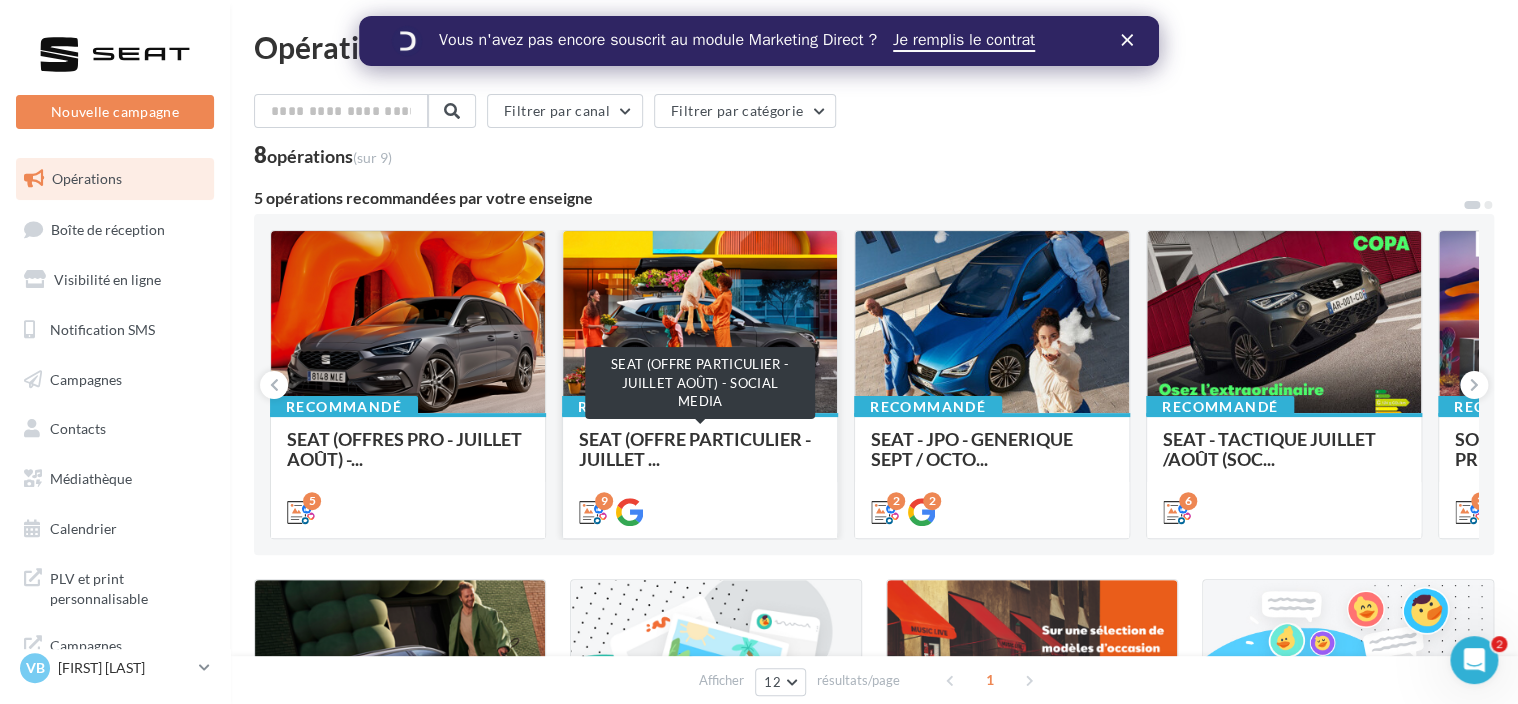 click on "SEAT (OFFRE PARTICULIER - JUILLET ..." at bounding box center [695, 449] 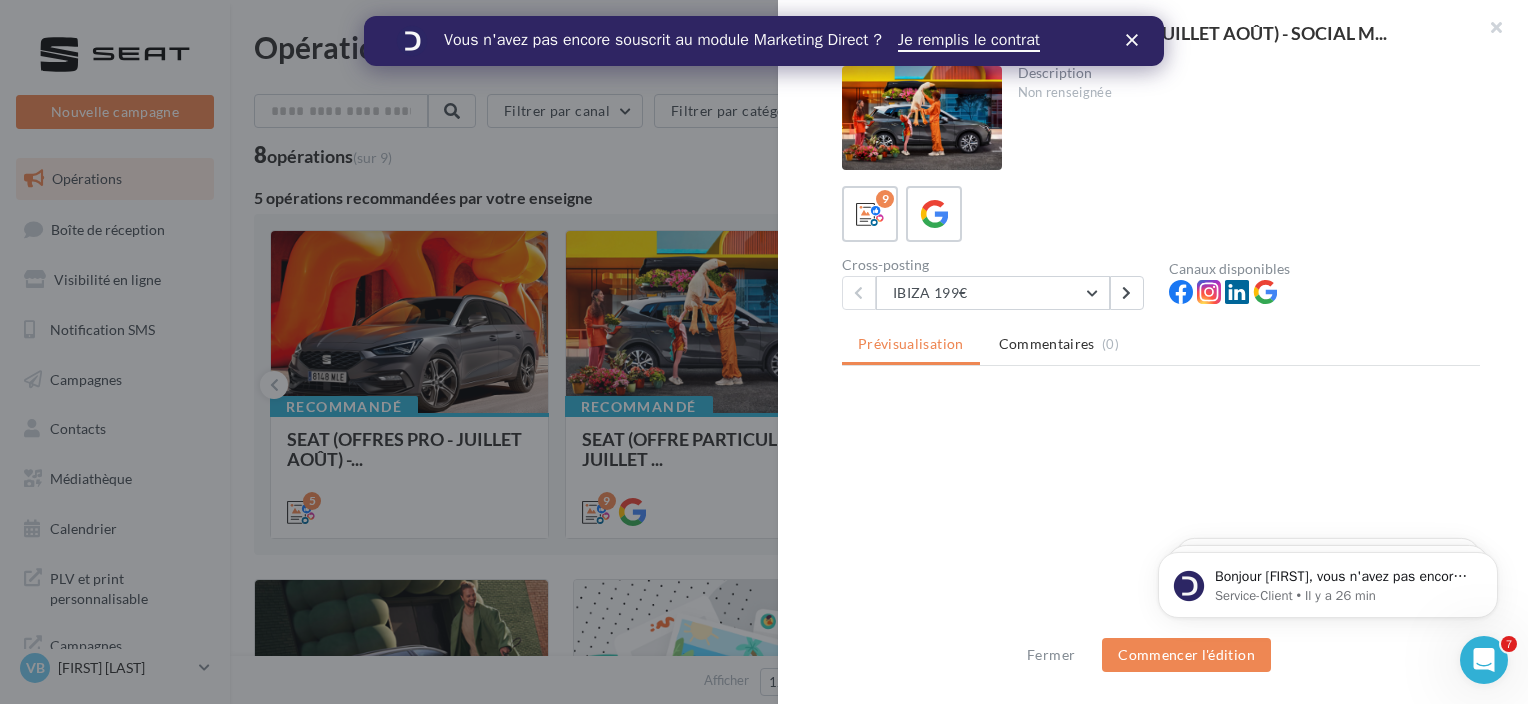 scroll, scrollTop: 0, scrollLeft: 0, axis: both 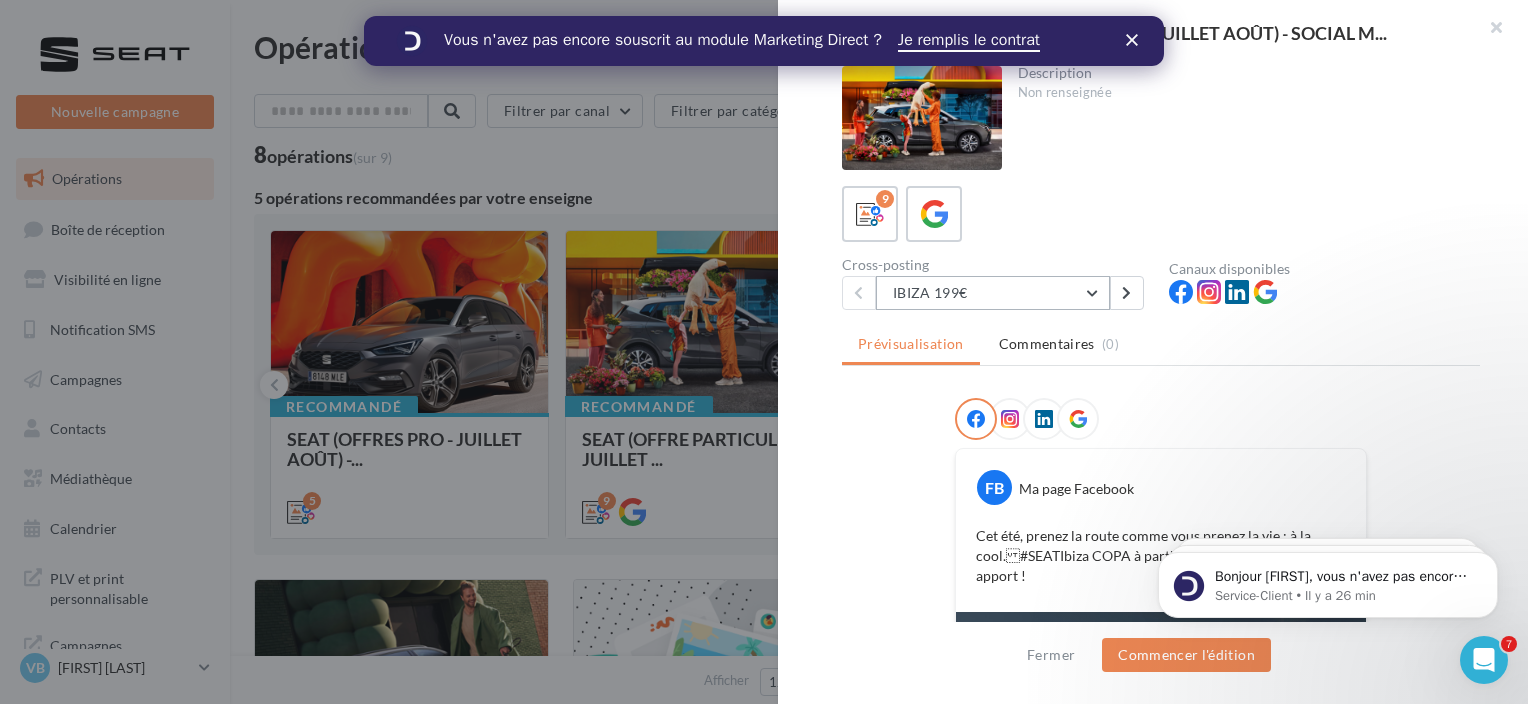 click on "IBIZA 199€" at bounding box center [993, 293] 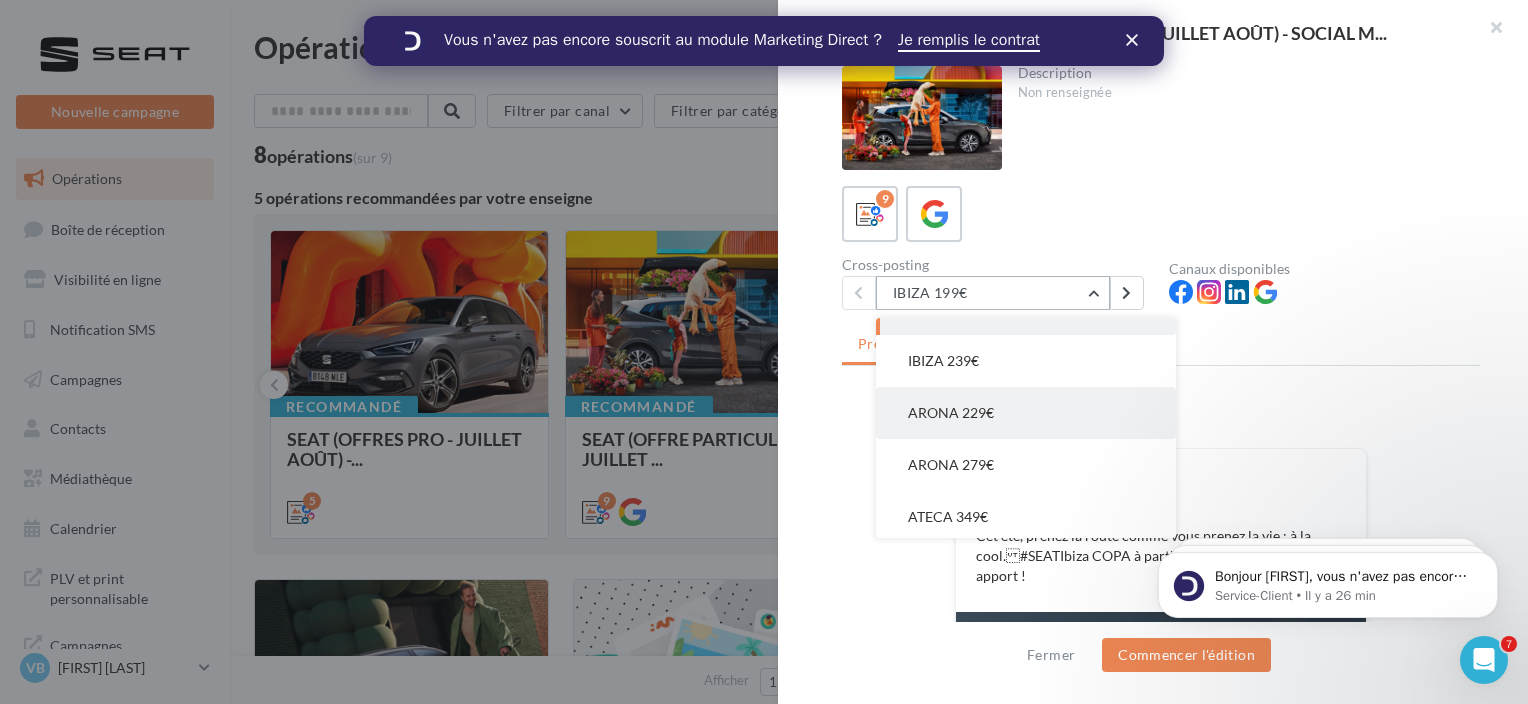 scroll, scrollTop: 36, scrollLeft: 0, axis: vertical 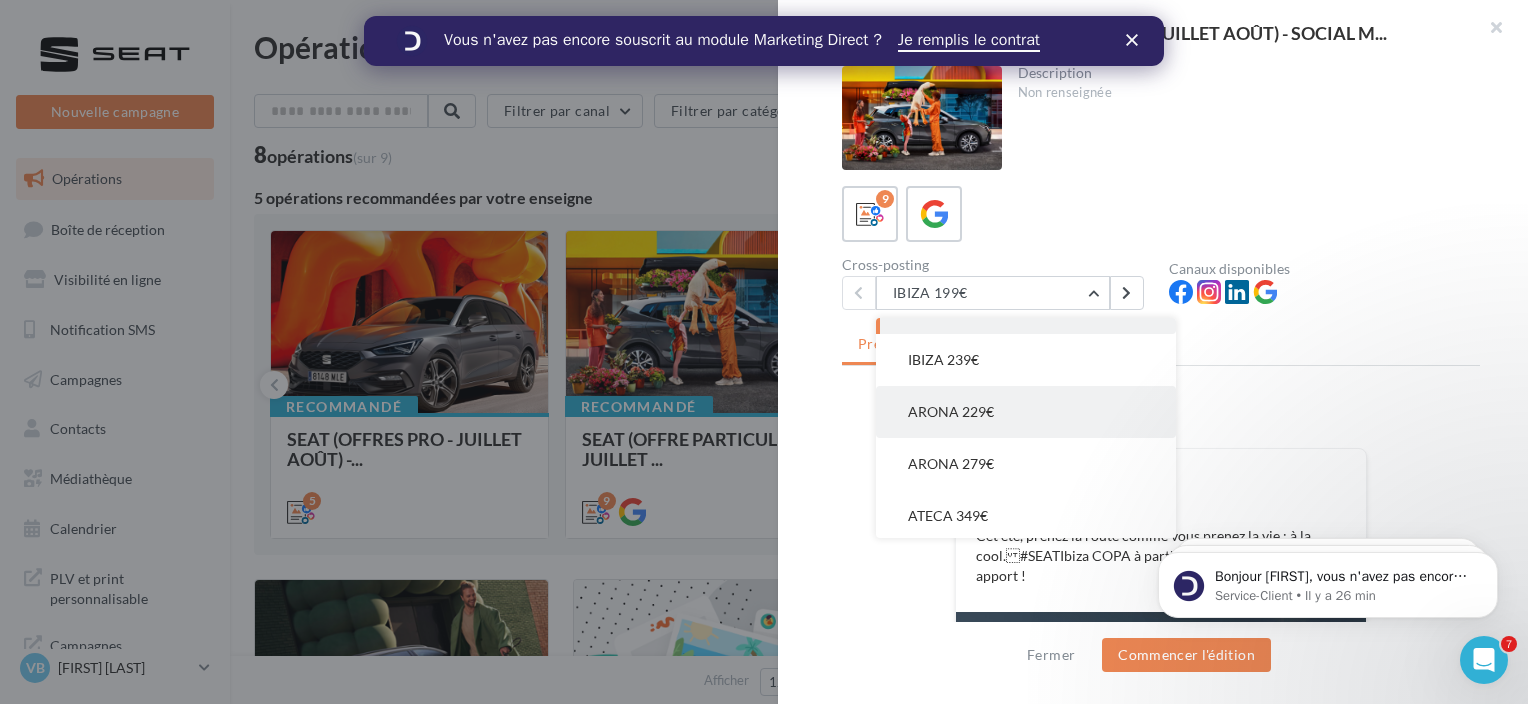 click on "ARONA 229€" at bounding box center (1026, 412) 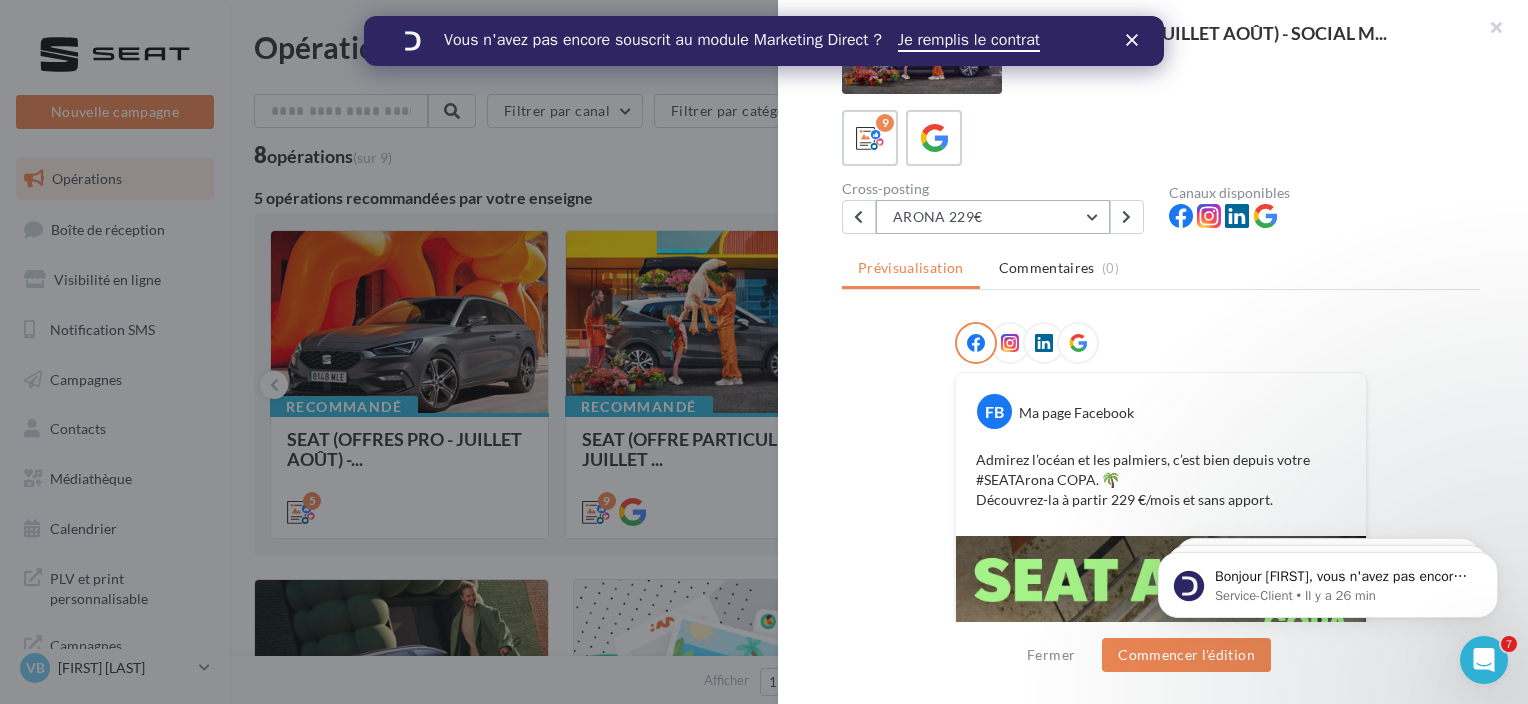 scroll, scrollTop: 77, scrollLeft: 0, axis: vertical 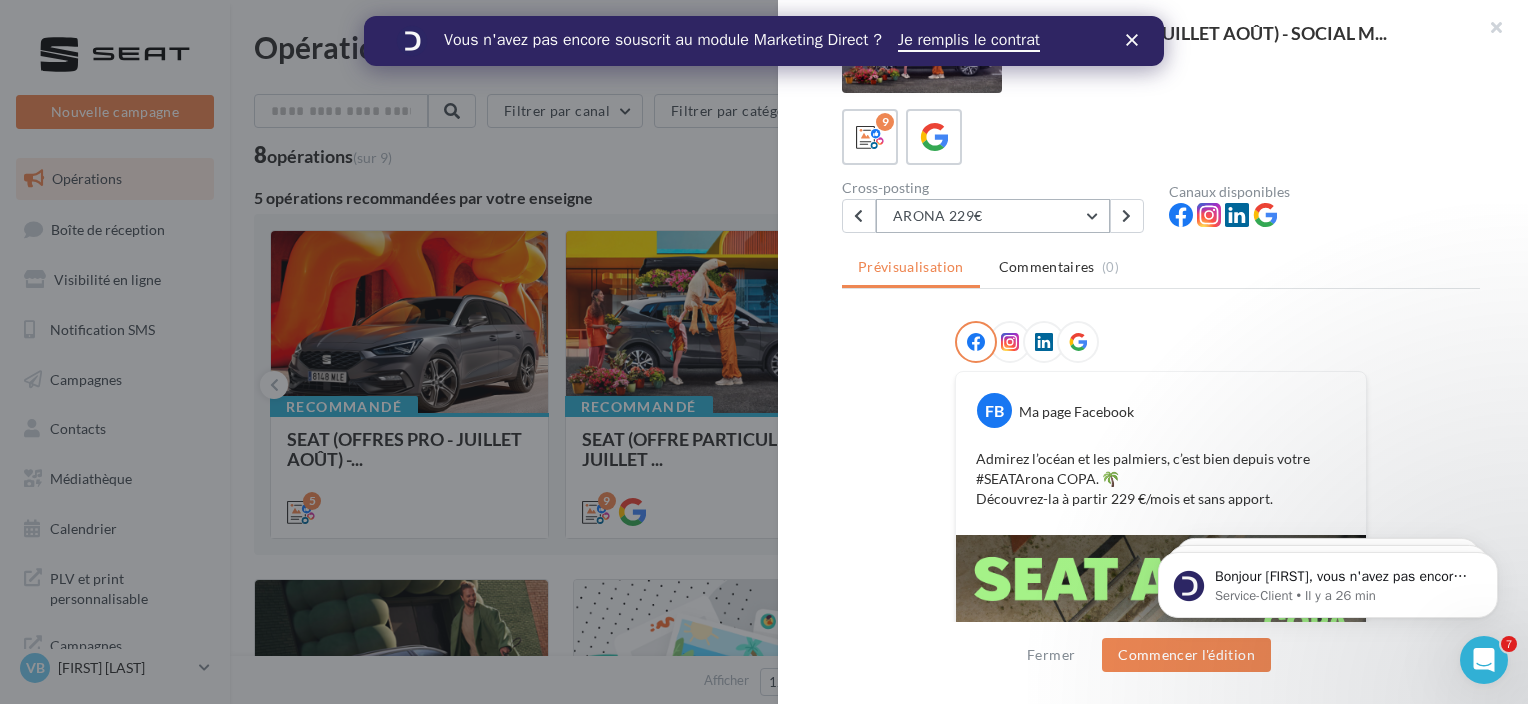 click on "ARONA 229€" at bounding box center [993, 216] 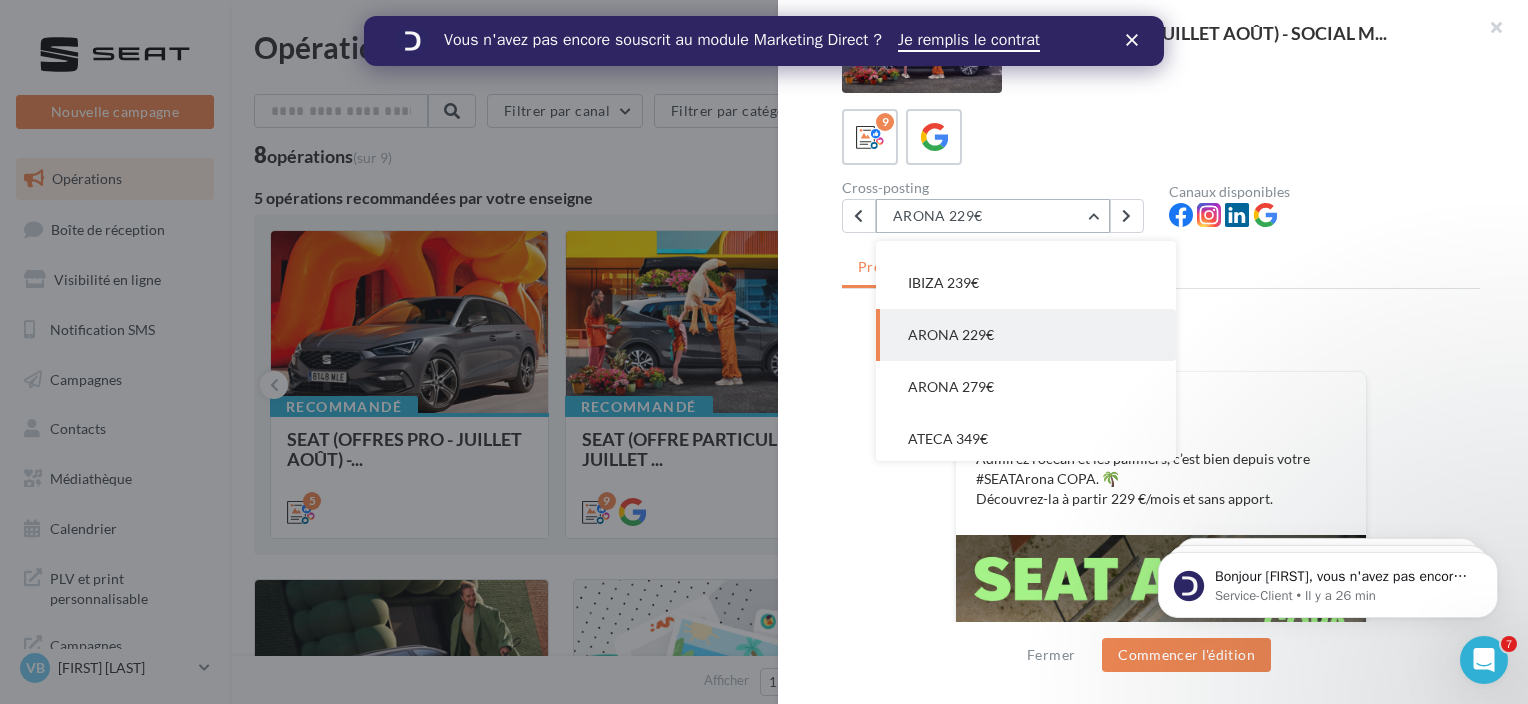 scroll, scrollTop: 52, scrollLeft: 0, axis: vertical 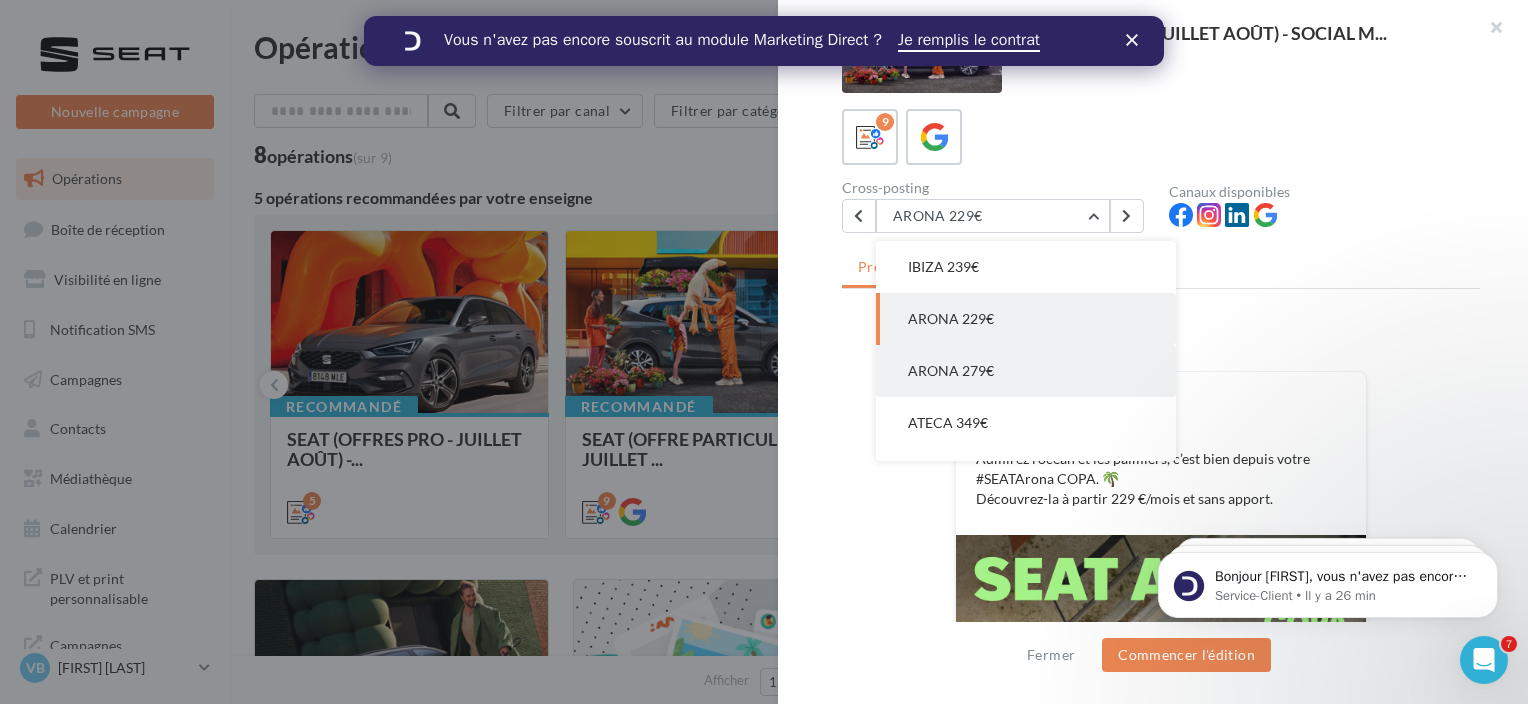 click on "ARONA 279€" at bounding box center [1026, 371] 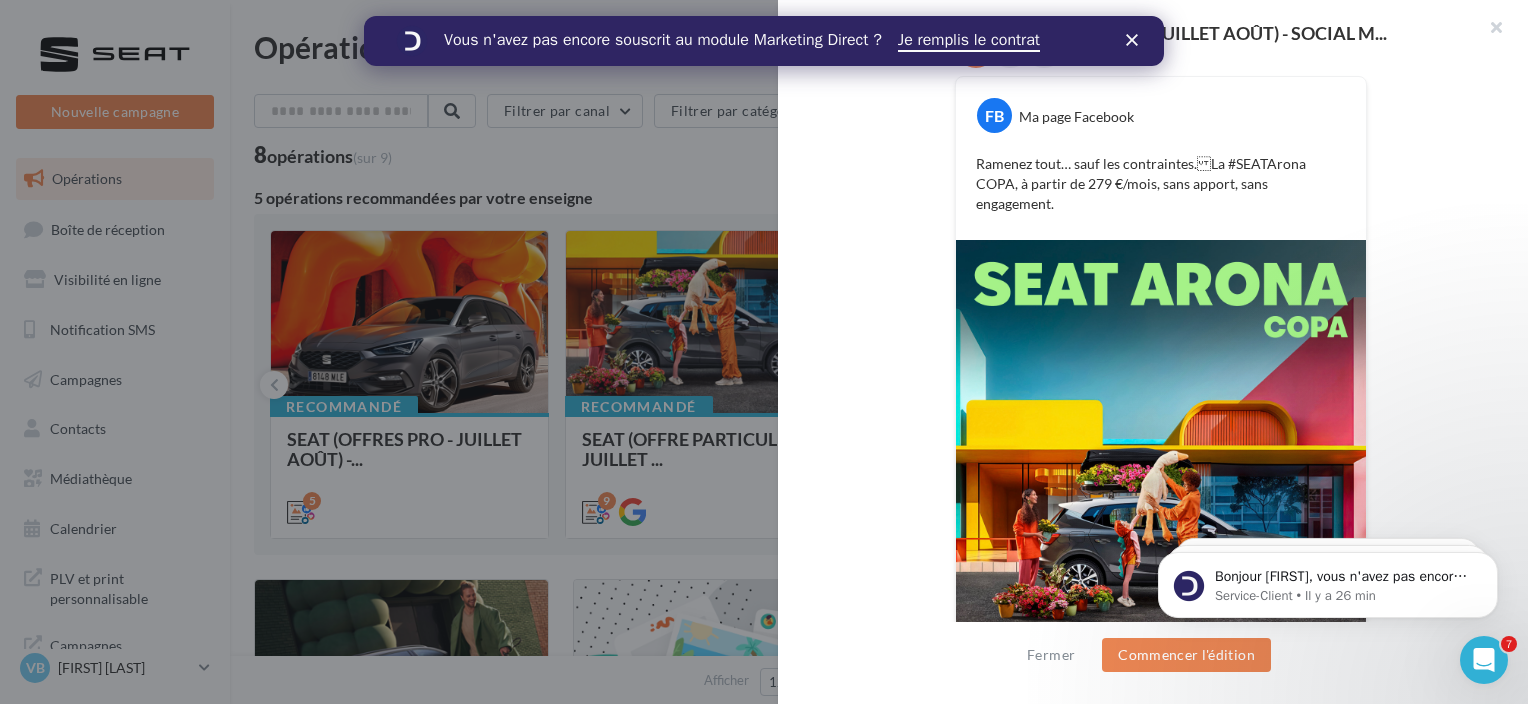 scroll, scrollTop: 0, scrollLeft: 0, axis: both 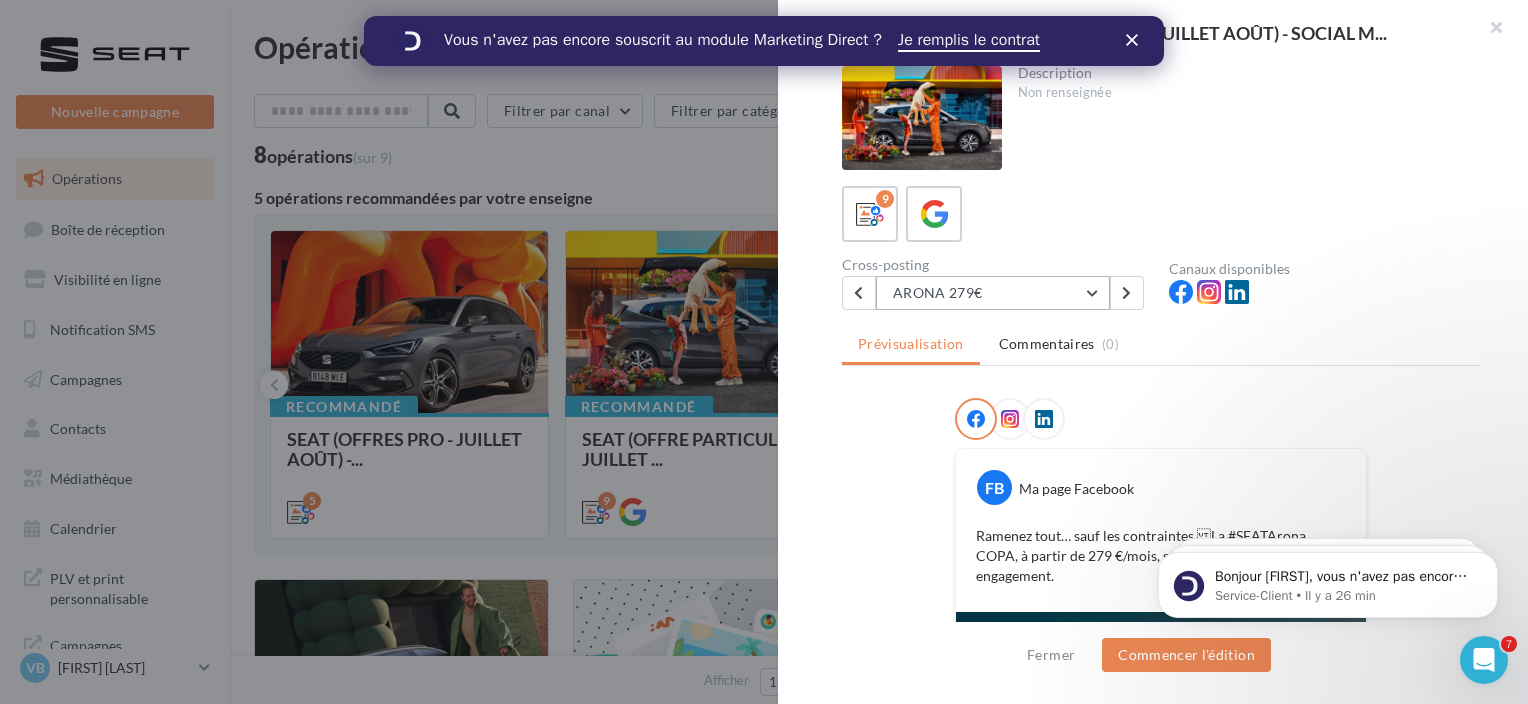 click on "ARONA 279€" at bounding box center [993, 293] 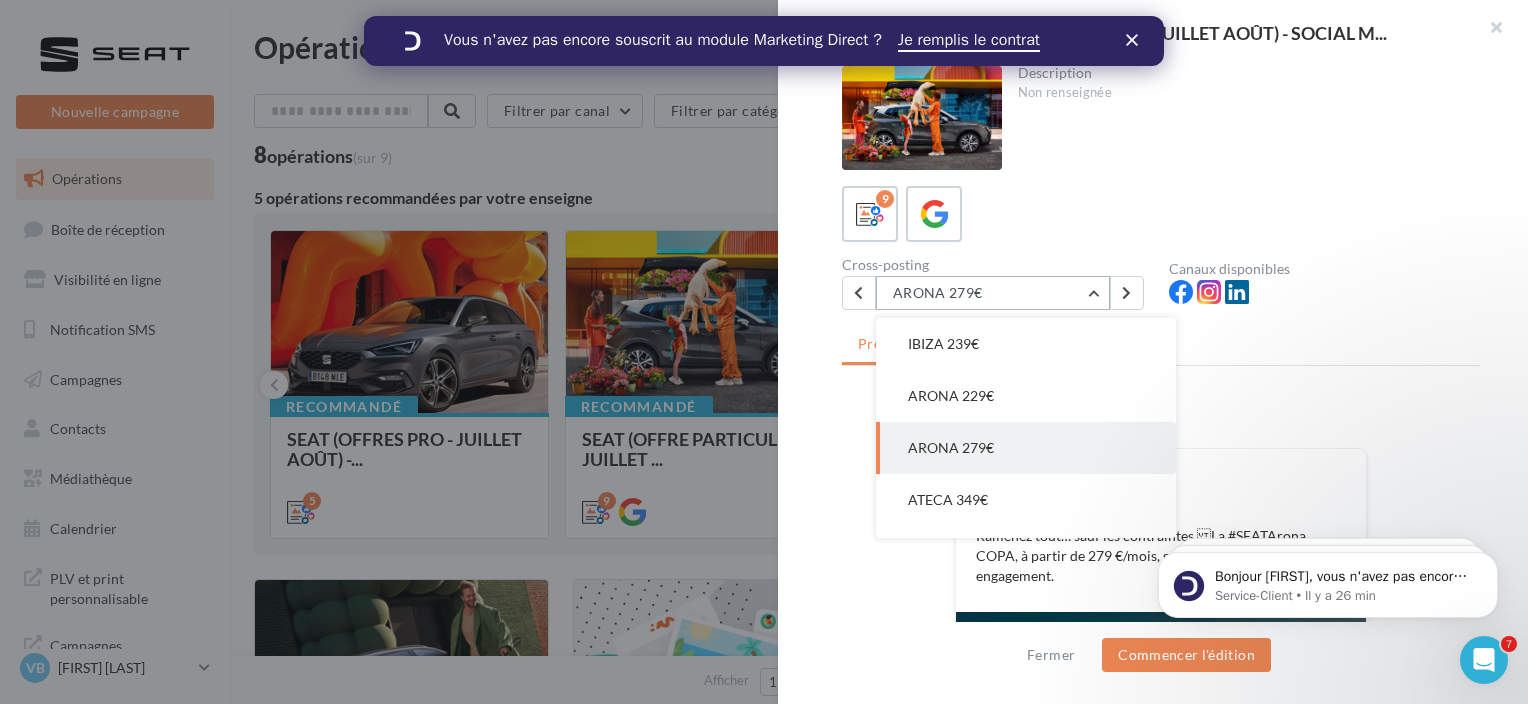 scroll, scrollTop: 104, scrollLeft: 0, axis: vertical 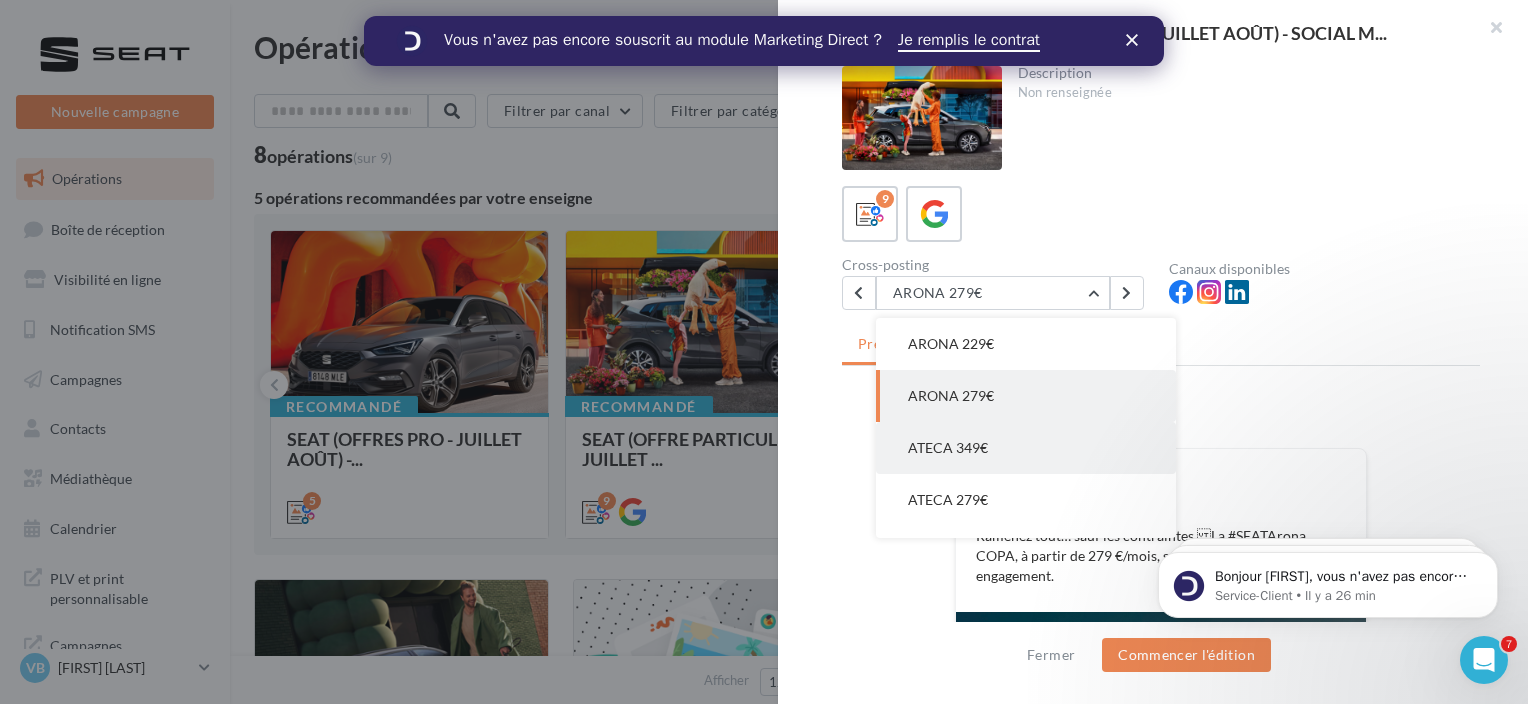 click on "ATECA 349€" at bounding box center [1026, 448] 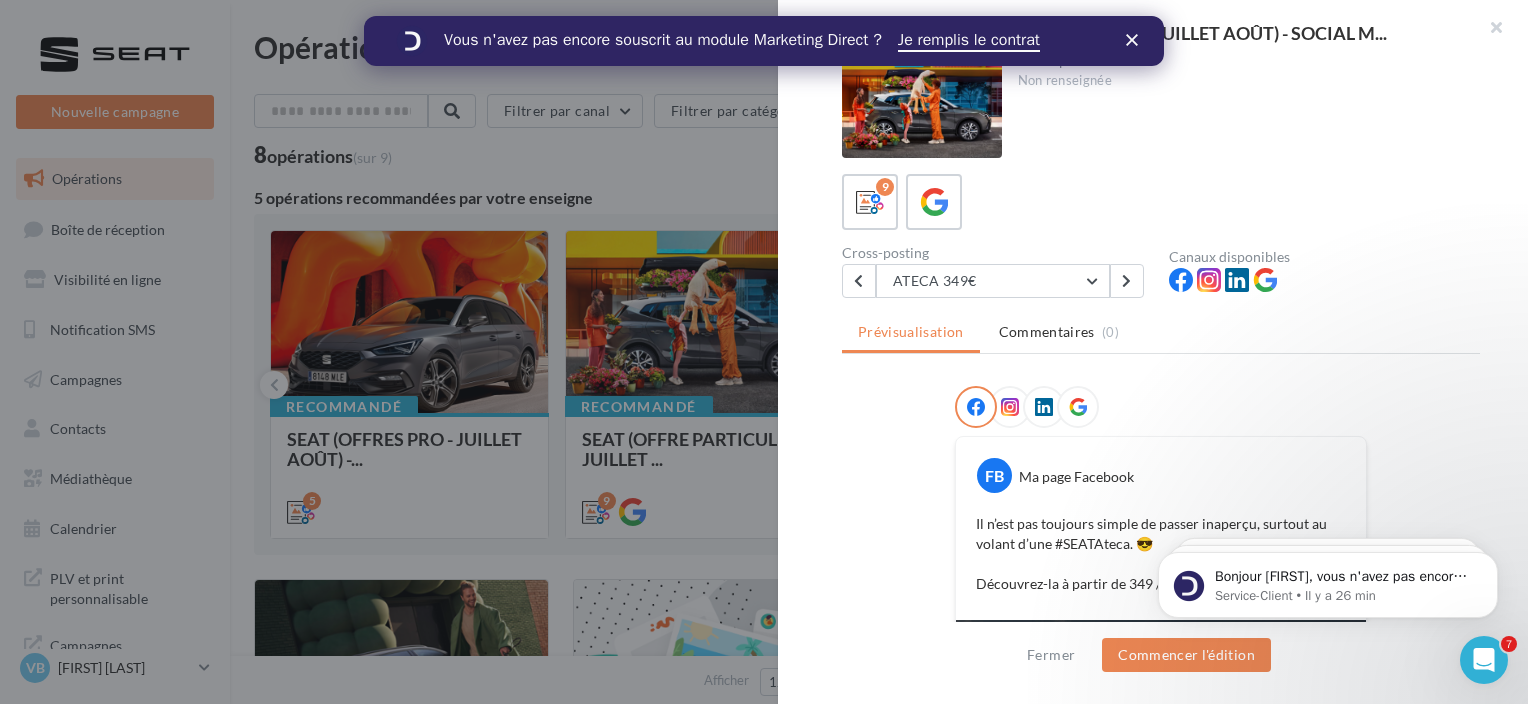 scroll, scrollTop: 11, scrollLeft: 0, axis: vertical 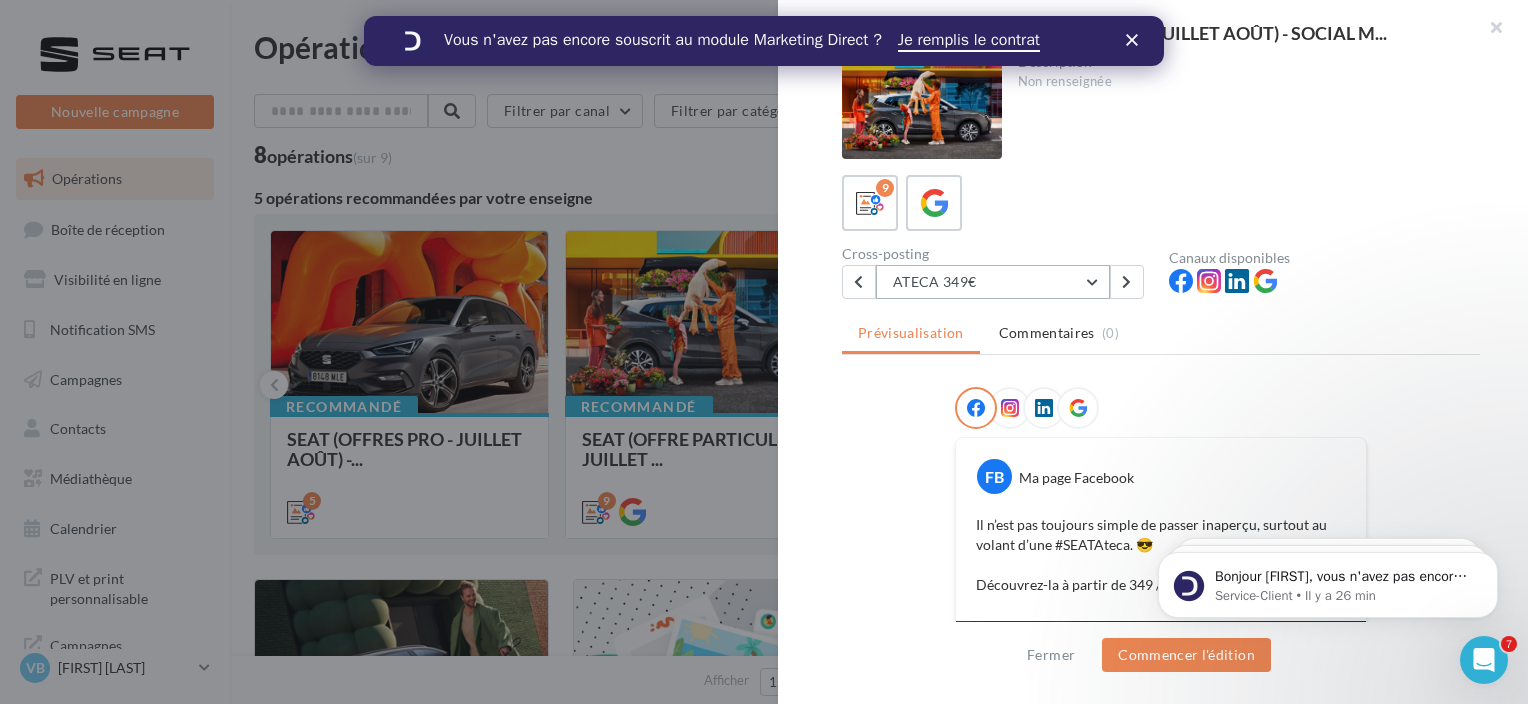 click on "ATECA 349€" at bounding box center [993, 282] 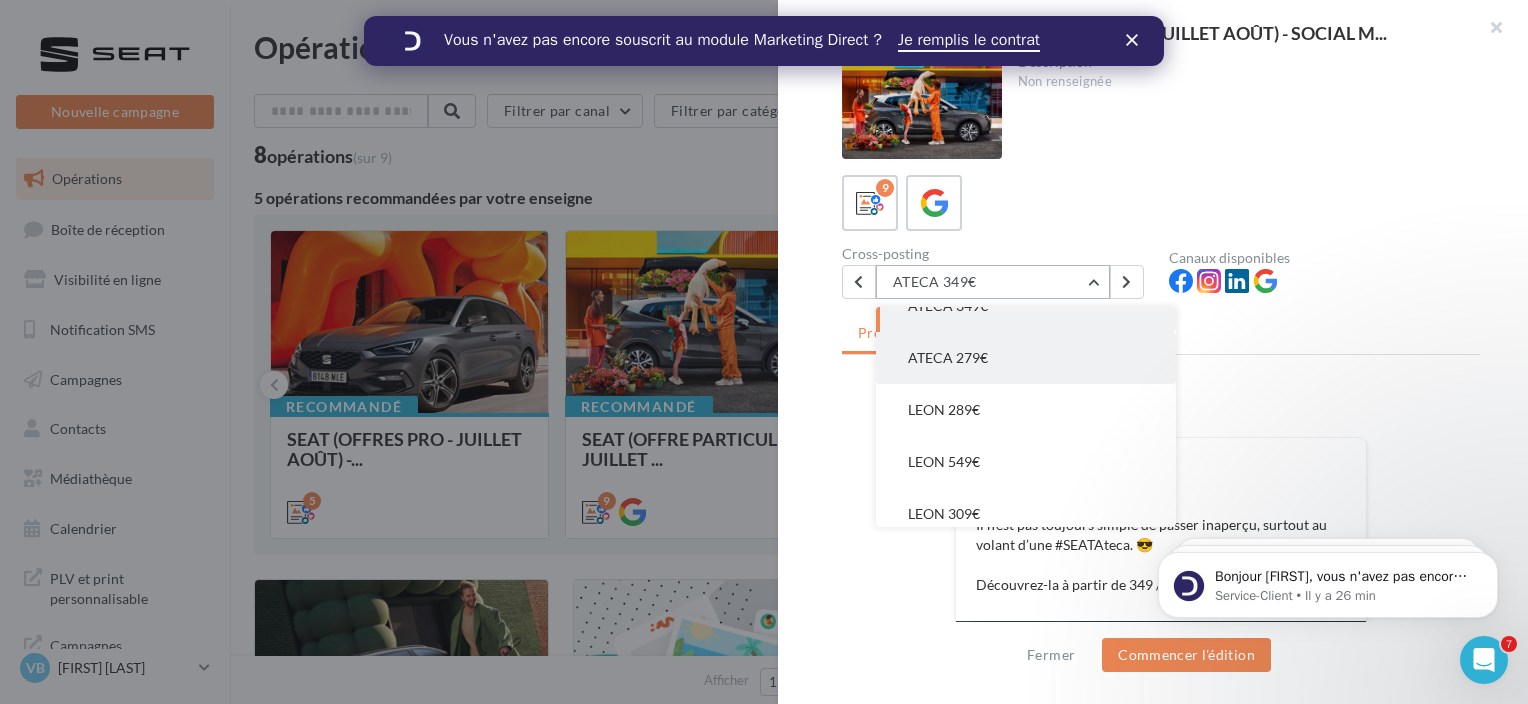 scroll, scrollTop: 236, scrollLeft: 0, axis: vertical 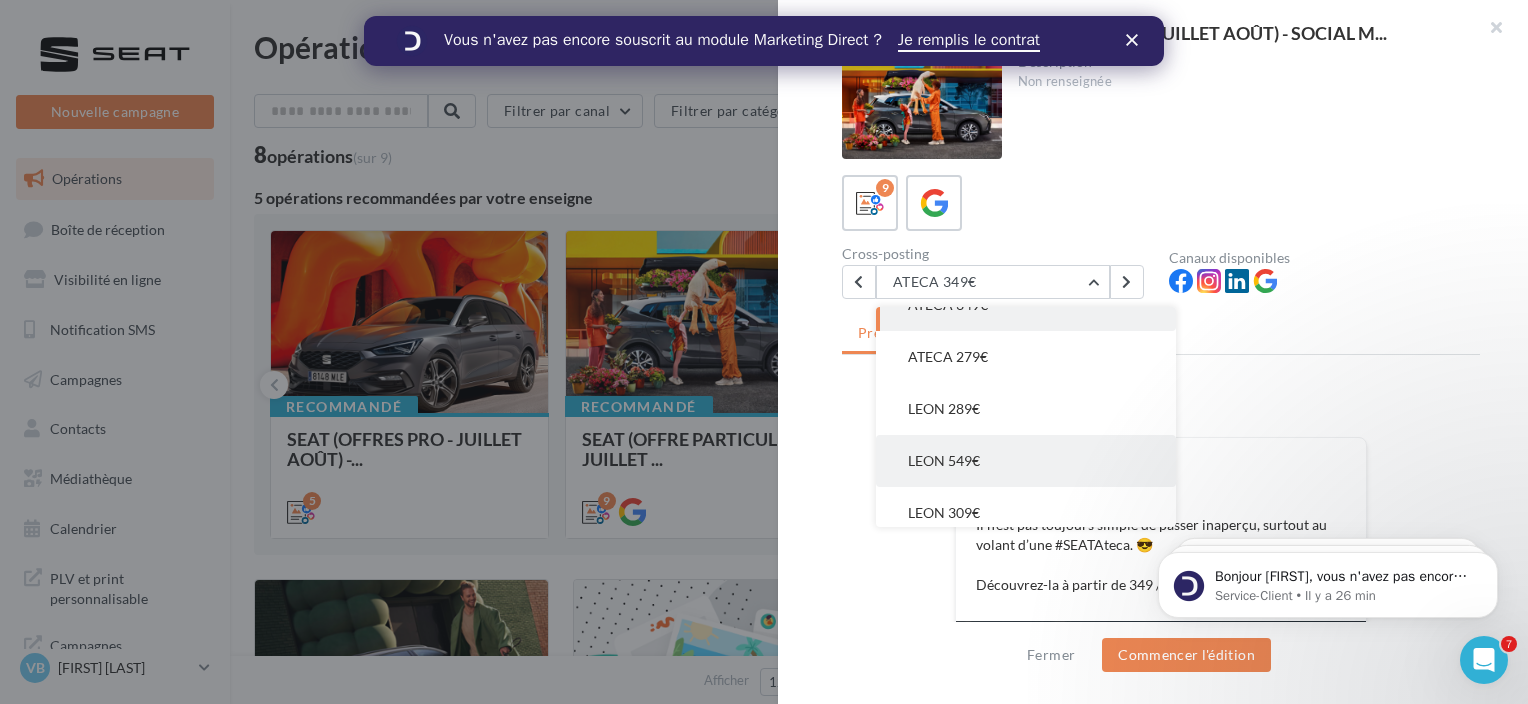 click on "LEON 549€" at bounding box center [1026, 461] 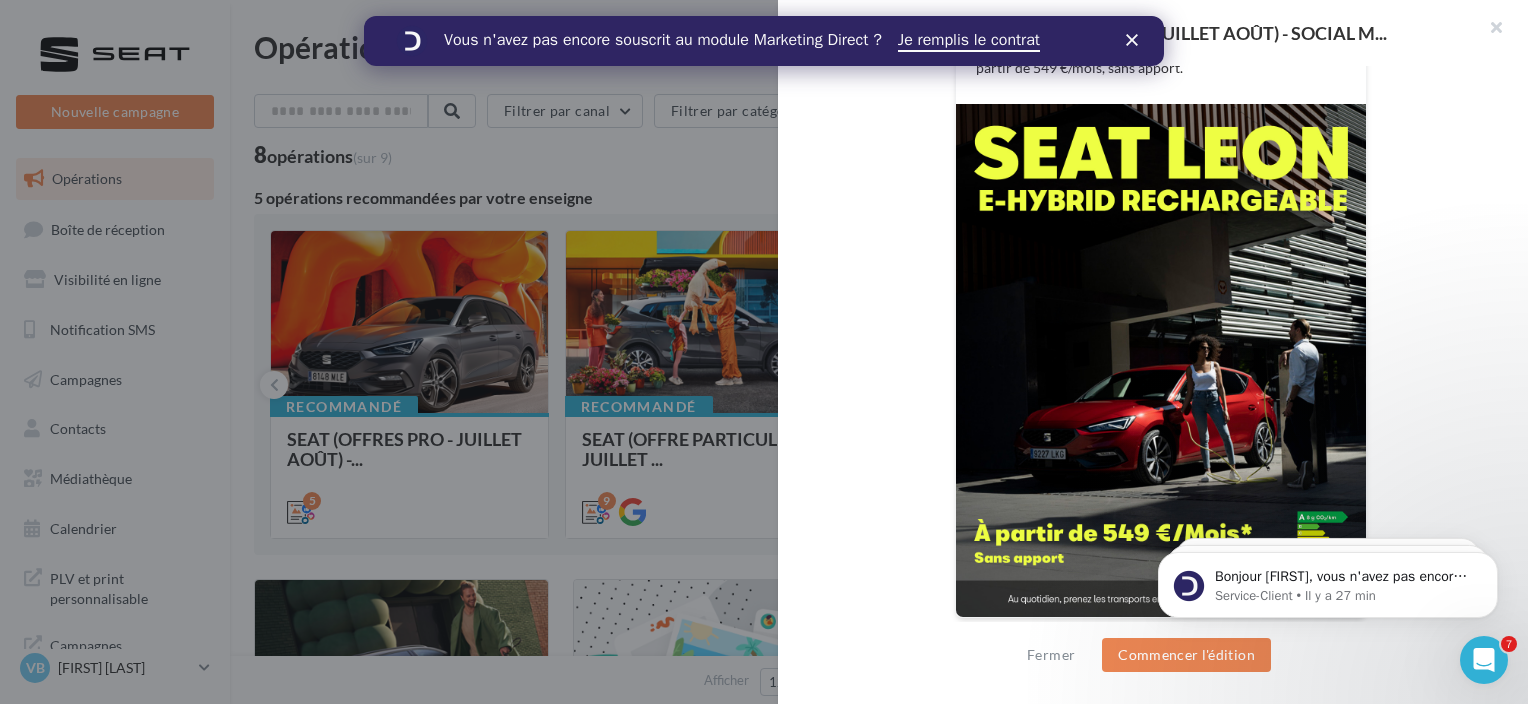 scroll, scrollTop: 0, scrollLeft: 0, axis: both 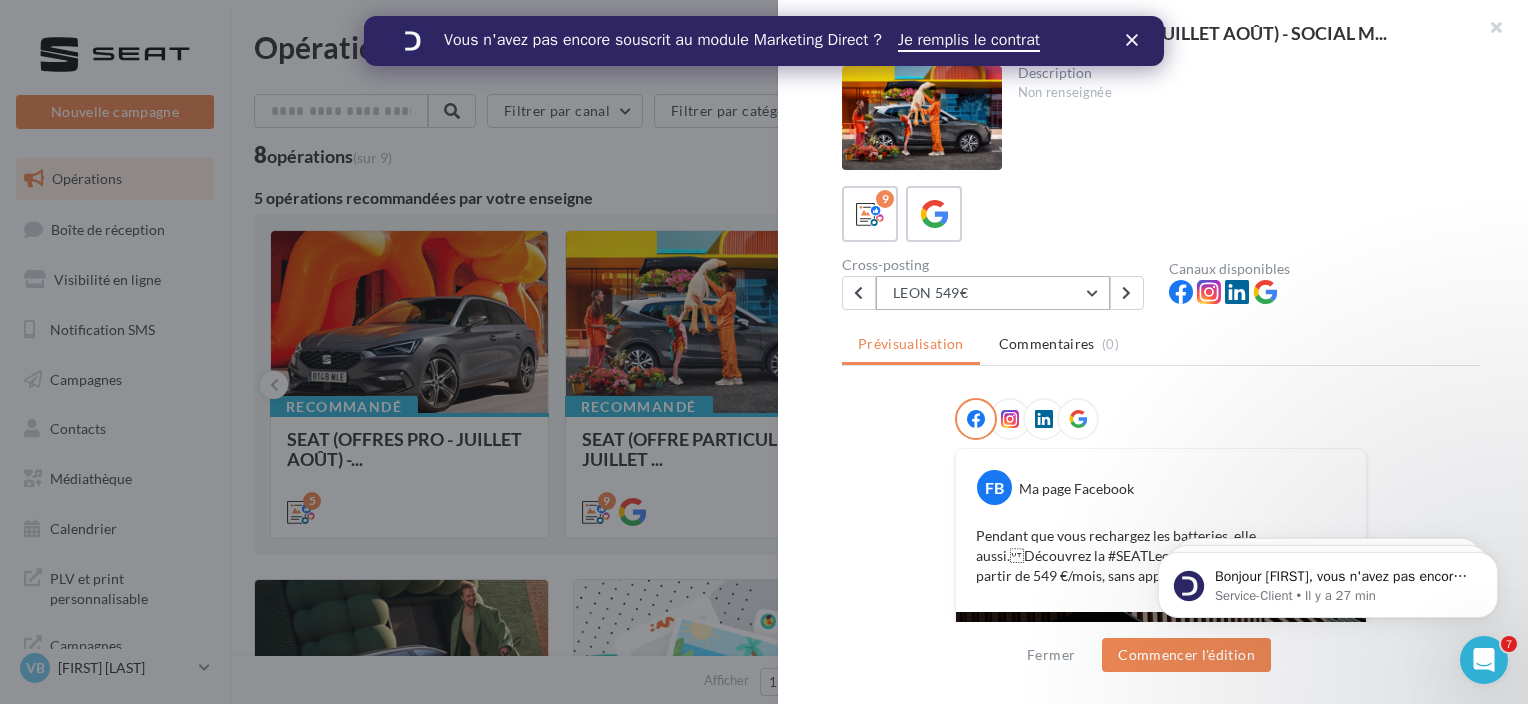 click on "LEON 549€" at bounding box center [993, 293] 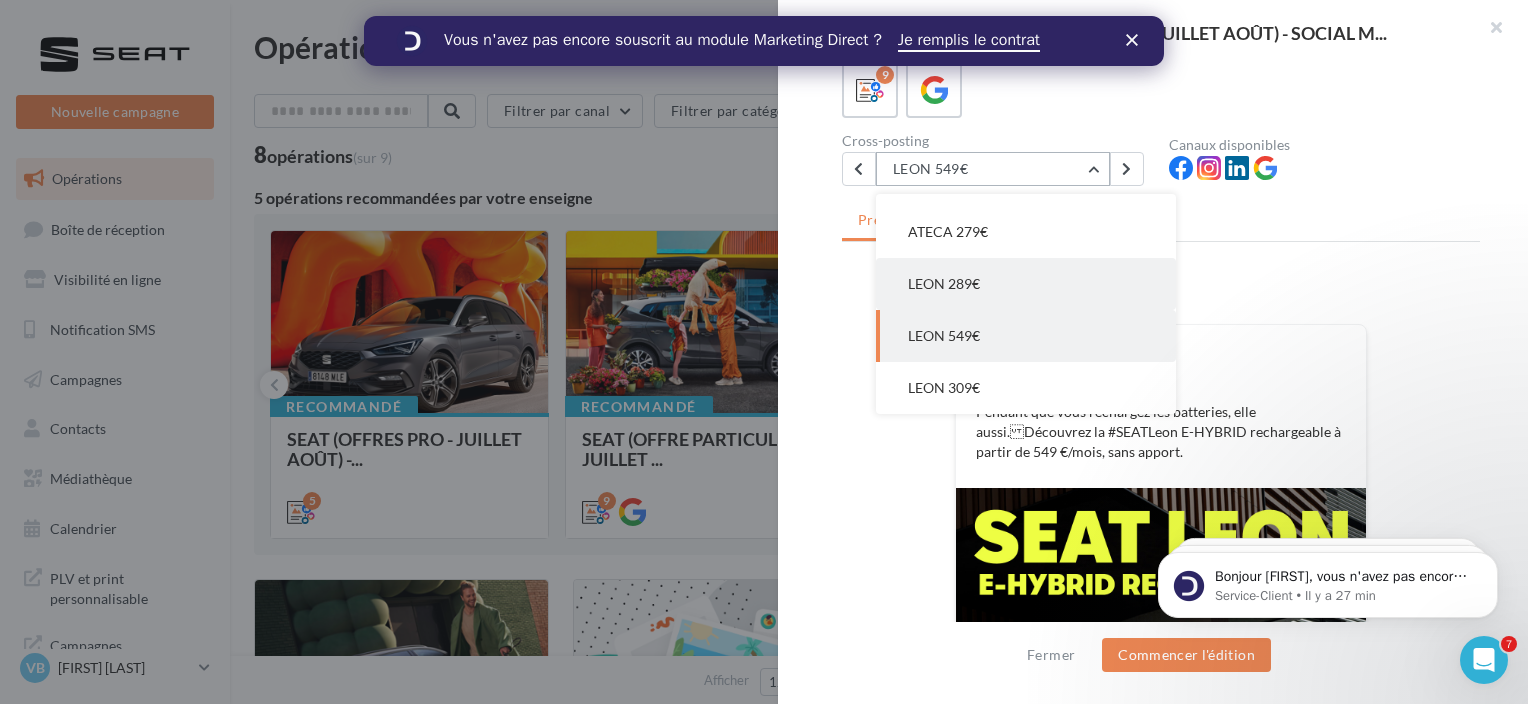 scroll, scrollTop: 124, scrollLeft: 0, axis: vertical 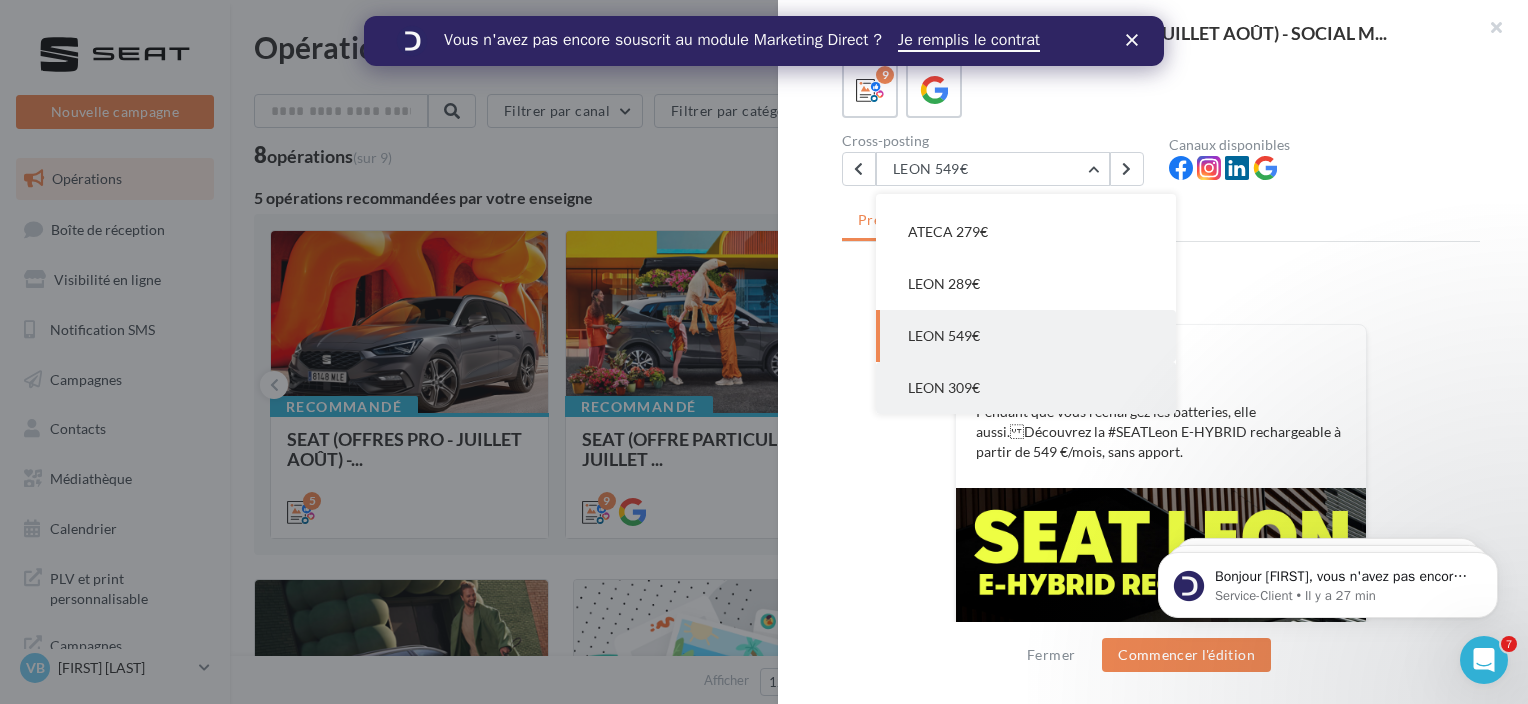 click on "LEON 309€" at bounding box center (944, 387) 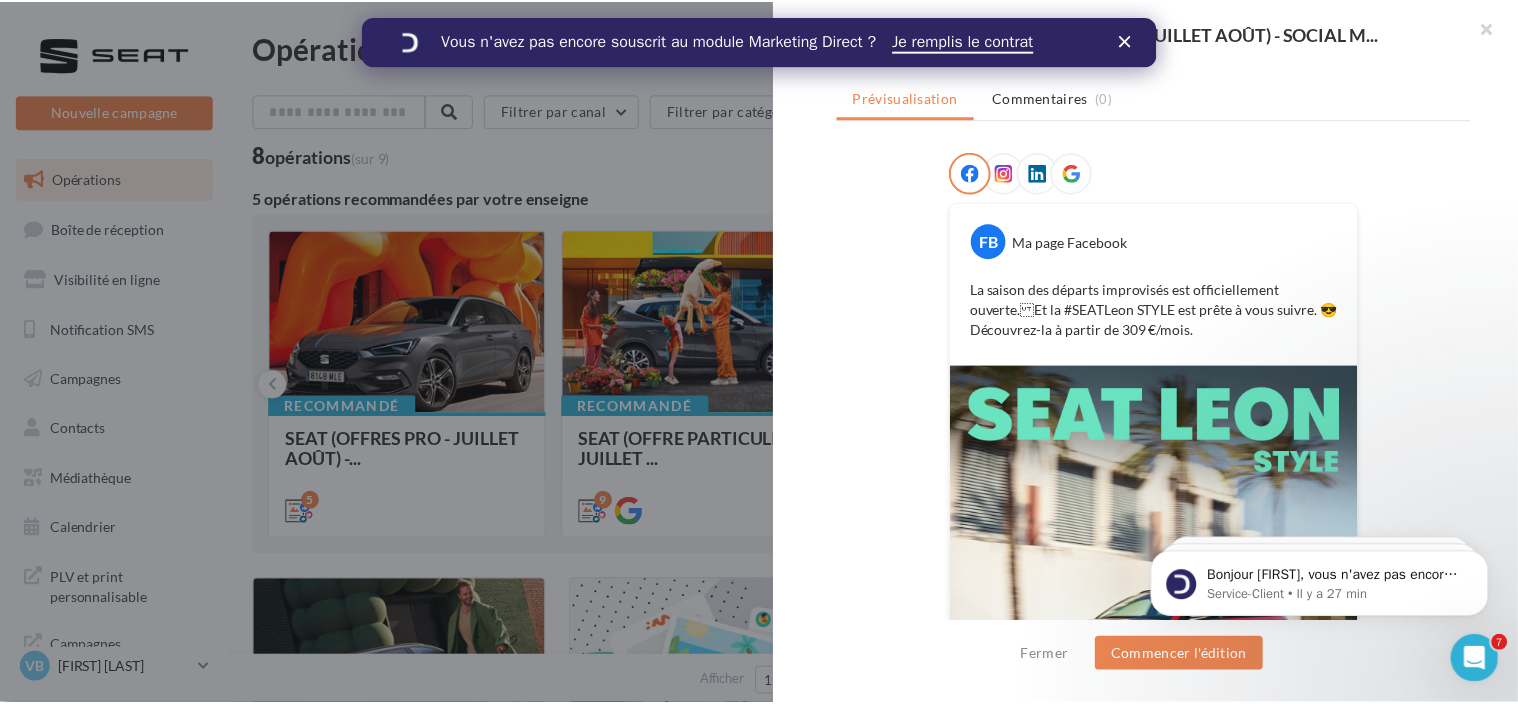 scroll, scrollTop: 247, scrollLeft: 0, axis: vertical 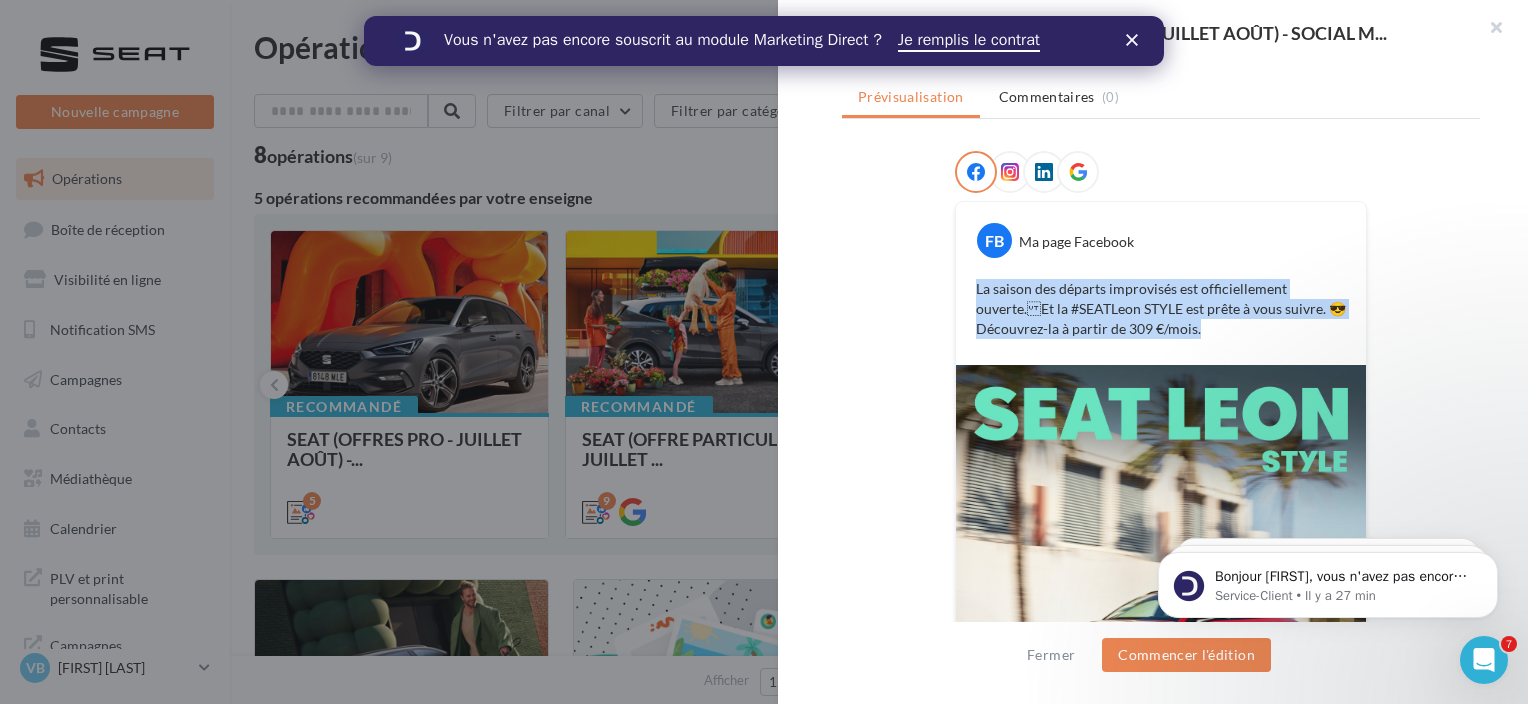 drag, startPoint x: 971, startPoint y: 284, endPoint x: 1207, endPoint y: 326, distance: 239.70816 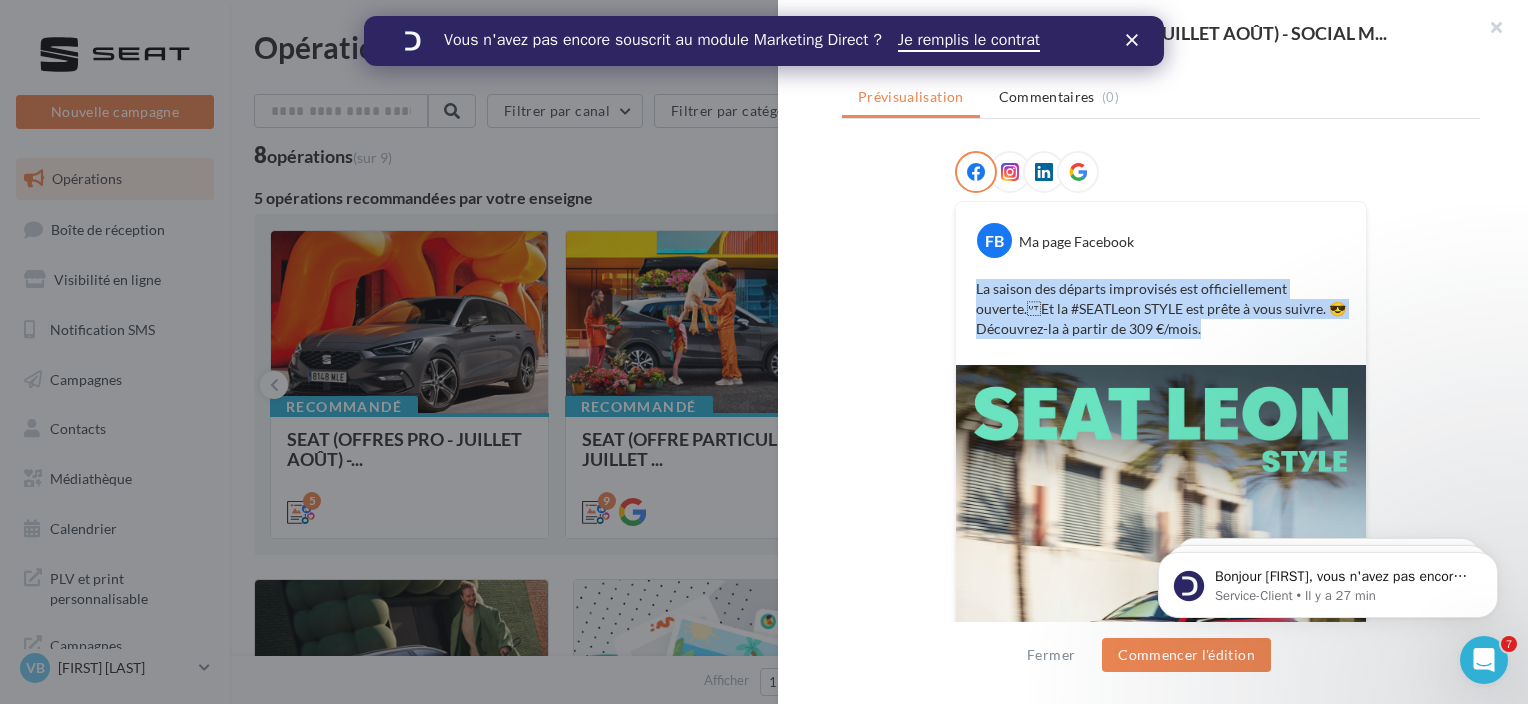 click on "La saison des départs improvisés est officiellement ouverte.Et la #SEATLeon STYLE est prête à vous suivre. 😎  Découvrez-la à partir de 309 €/mois." at bounding box center (1161, 309) 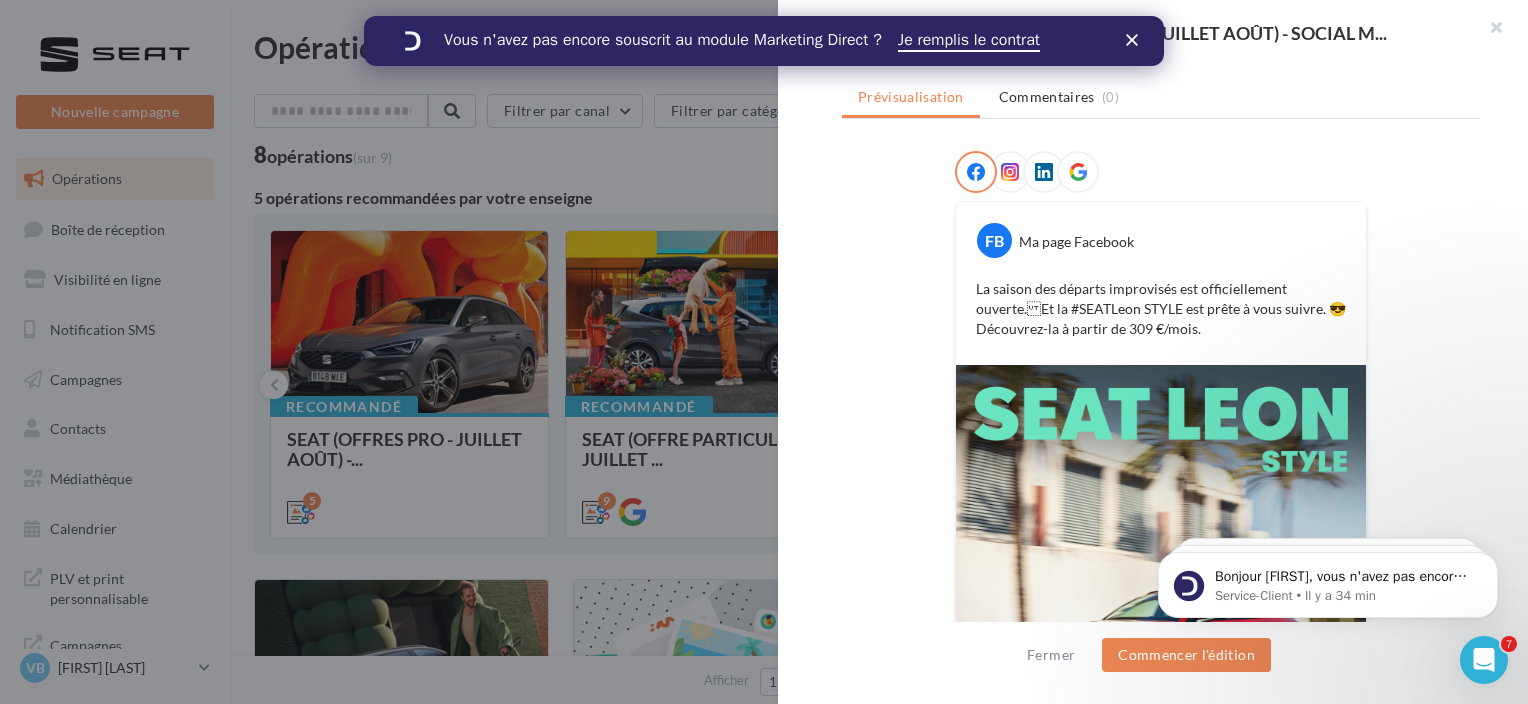 click at bounding box center [764, 352] 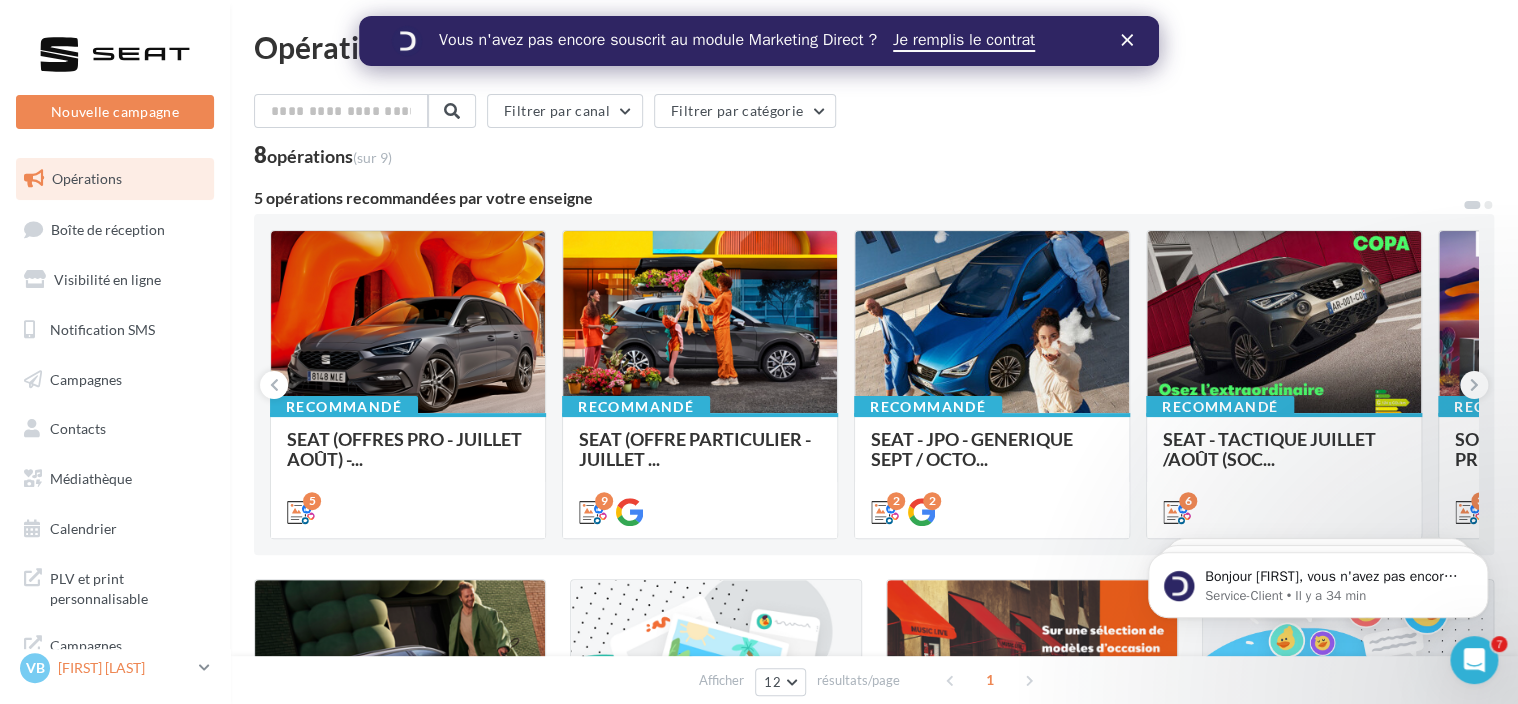 click on "[FIRST] [LAST]" at bounding box center [124, 668] 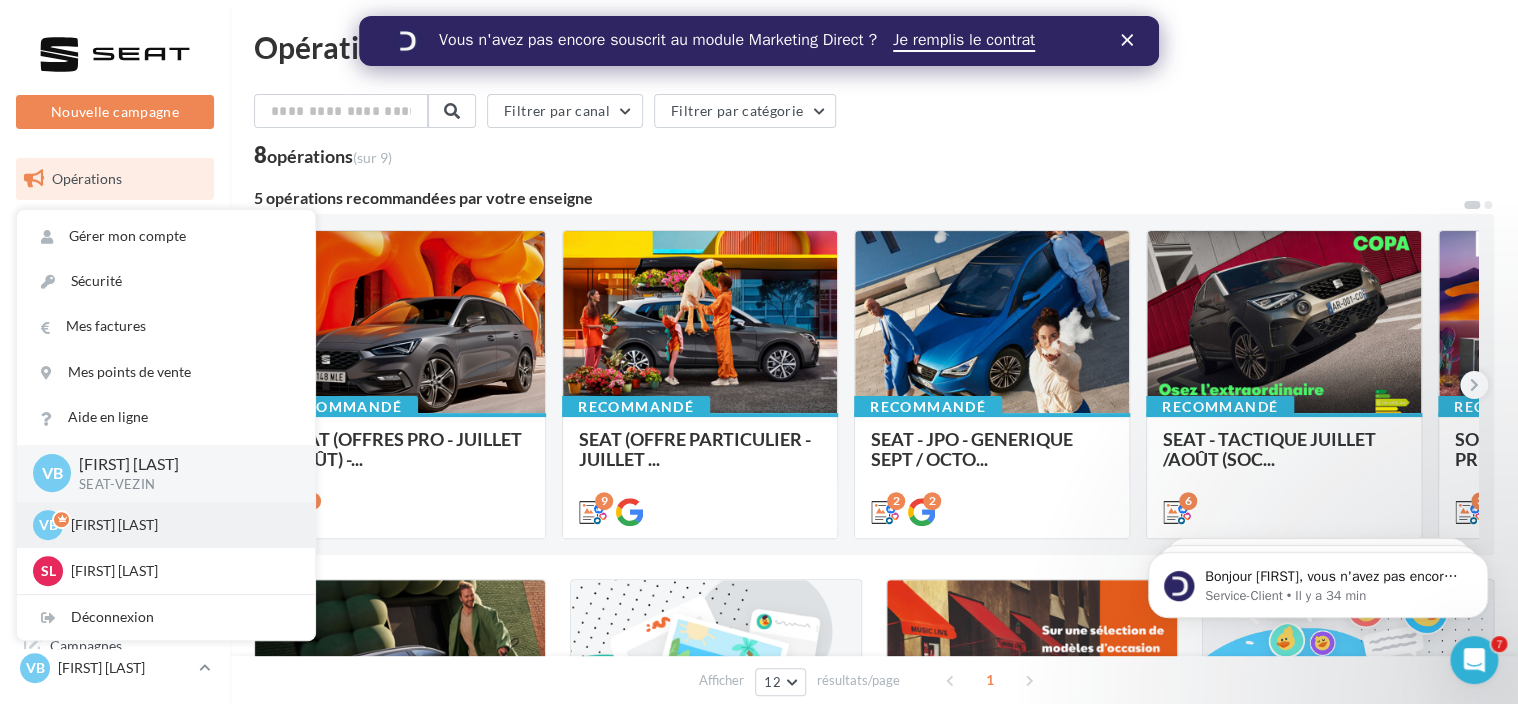 scroll, scrollTop: 16, scrollLeft: 0, axis: vertical 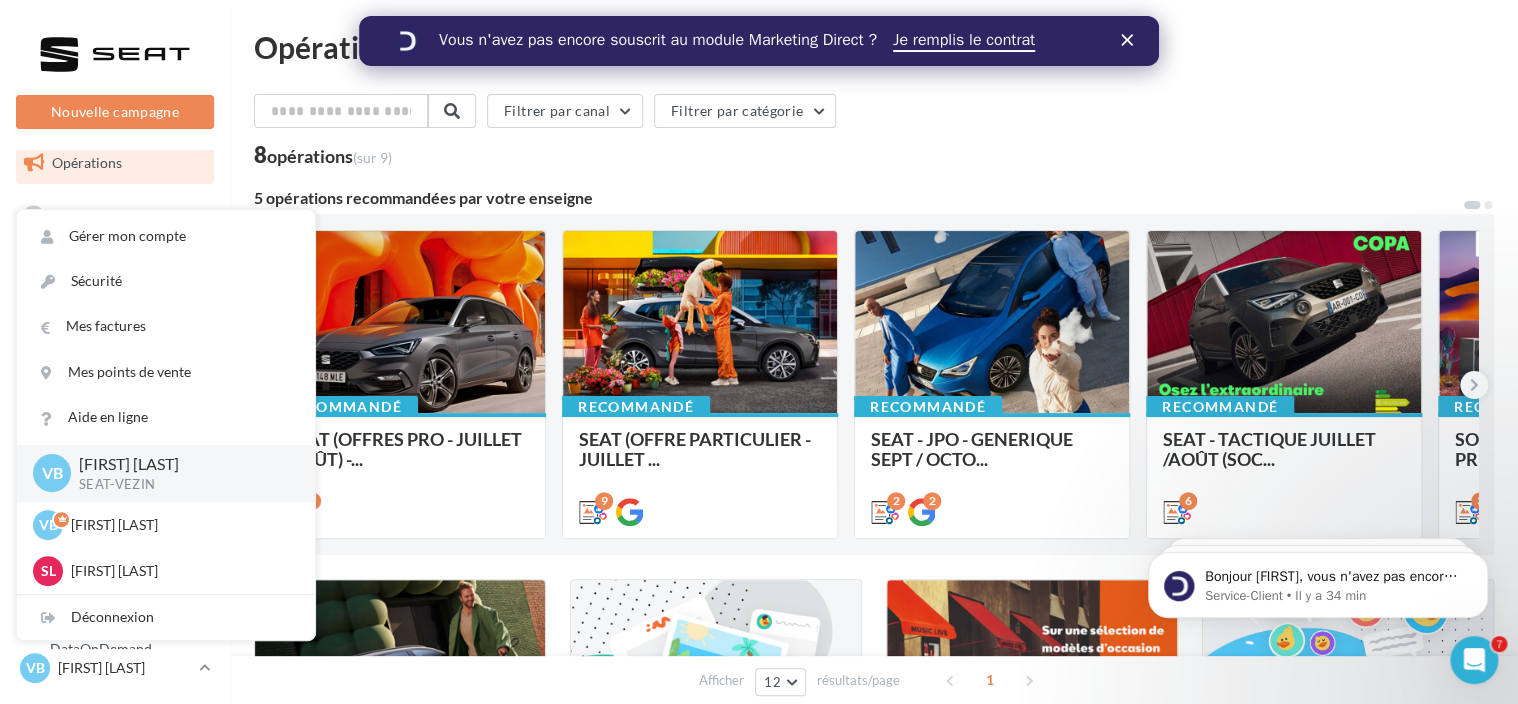 click on "Filtrer par canal         Filtrer par catégorie
8
opérations
(sur 9)" at bounding box center (874, 130) 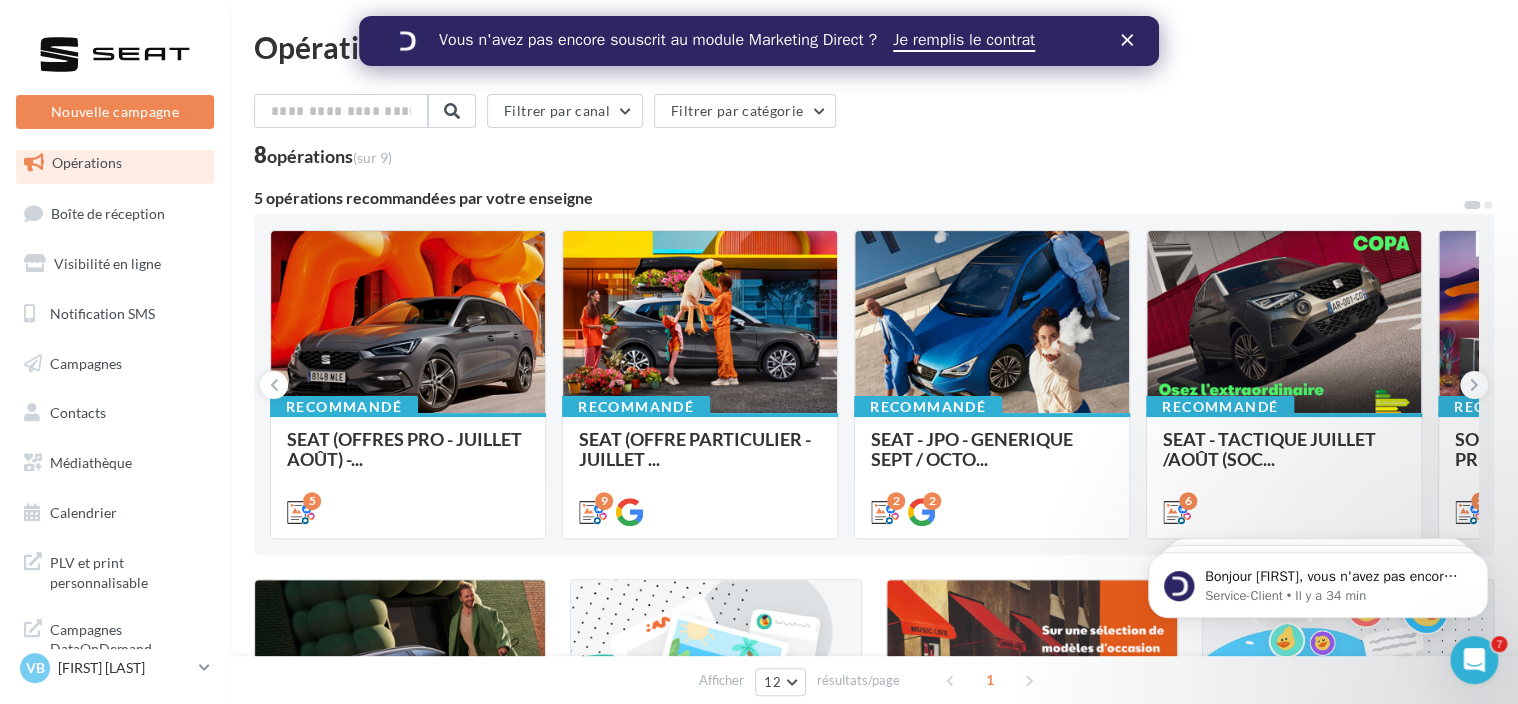 click at bounding box center (1131, 40) 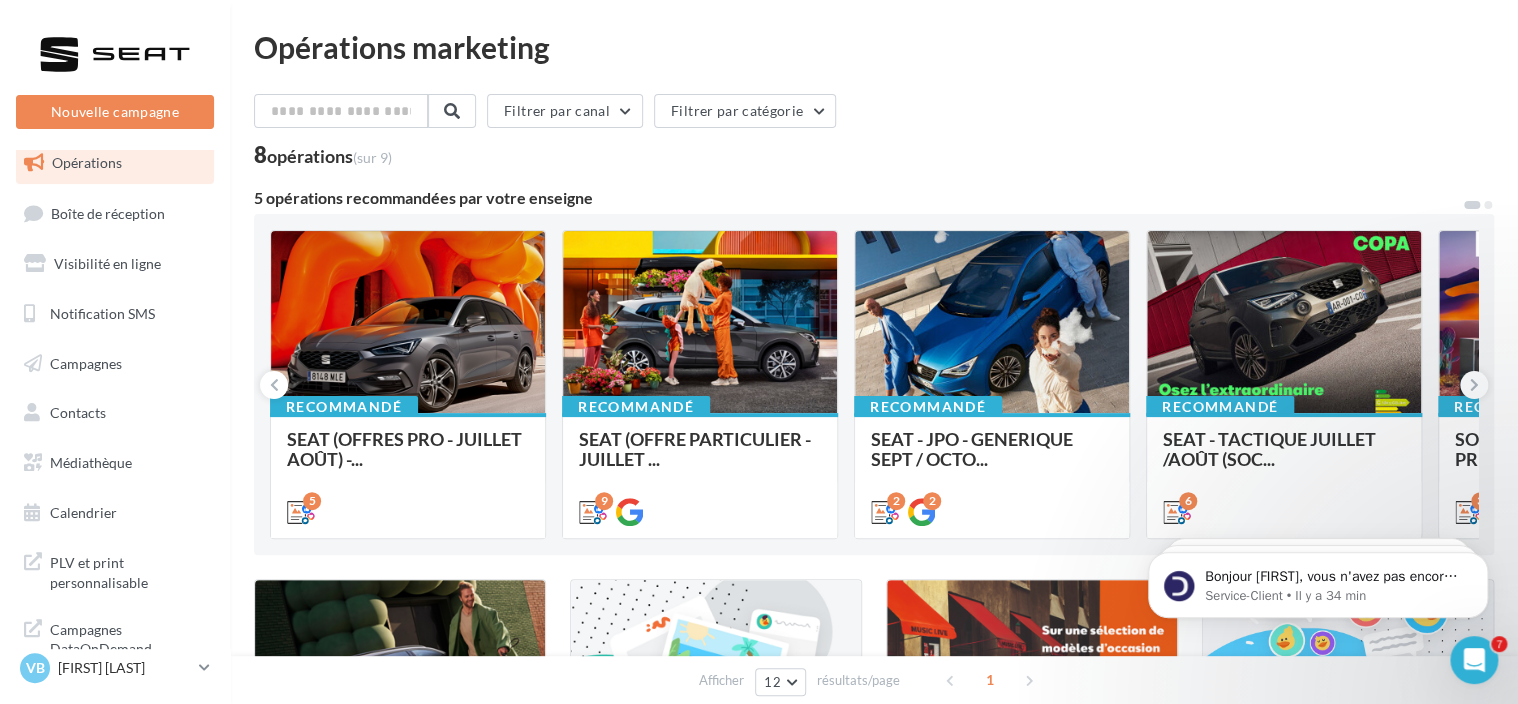 click on "Opérations marketing
Filtrer par canal         Filtrer par catégorie
8
opérations
(sur 9)
5 opérations recommandées par votre enseigne
Recommandé         SEAT (OFFRES PRO - JUILLET AOÛT) -...                    5                      Recommandé         SEAT (OFFRE PARTICULIER - JUILLET ...                    9                              Recommandé         SEAT - JPO - GENERIQUE SEPT / OCTO...        Posts social média META + GMB
Document de guidelines disponible dans la médiathèque             2         2                      Recommandé         SEAT - TACTIQUE JUILLET /AOÛT (SOC...                    6                      Recommandé          SOME - SEAT VENTES PRIVEES        Phase teasing et phase de vente.             3                            SEAT (OFFRES FLEET - JUIN) - SOCIA..." at bounding box center (874, 497) 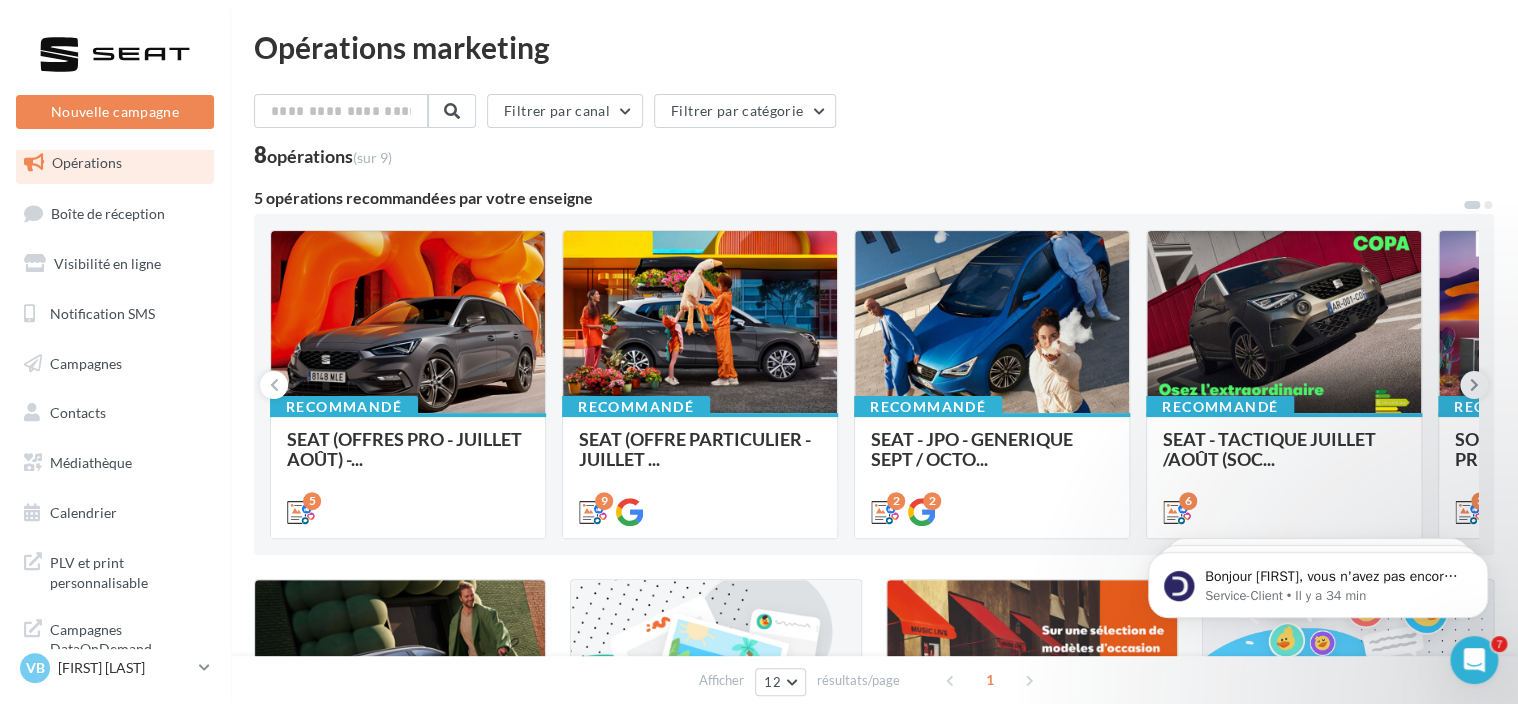 click at bounding box center [1474, 385] 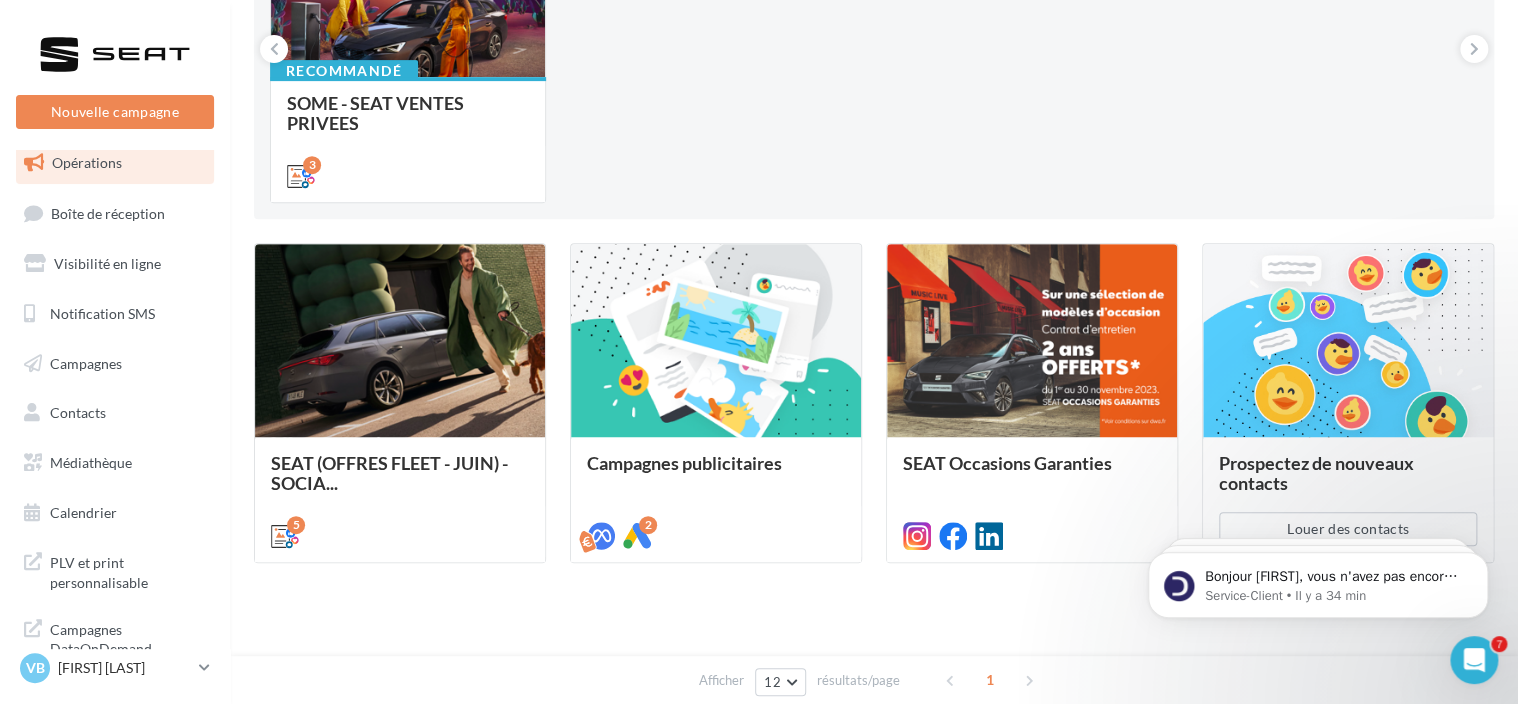 scroll, scrollTop: 0, scrollLeft: 0, axis: both 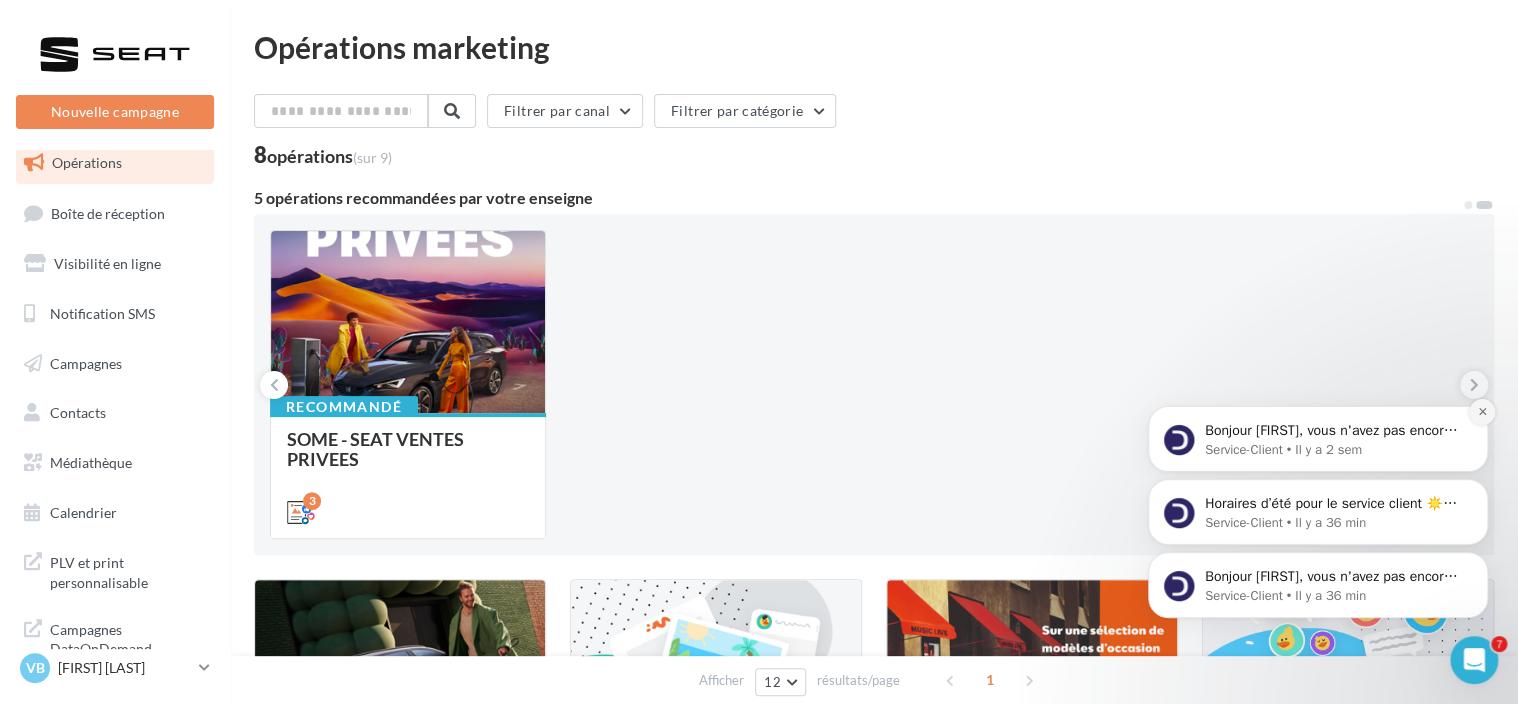 click 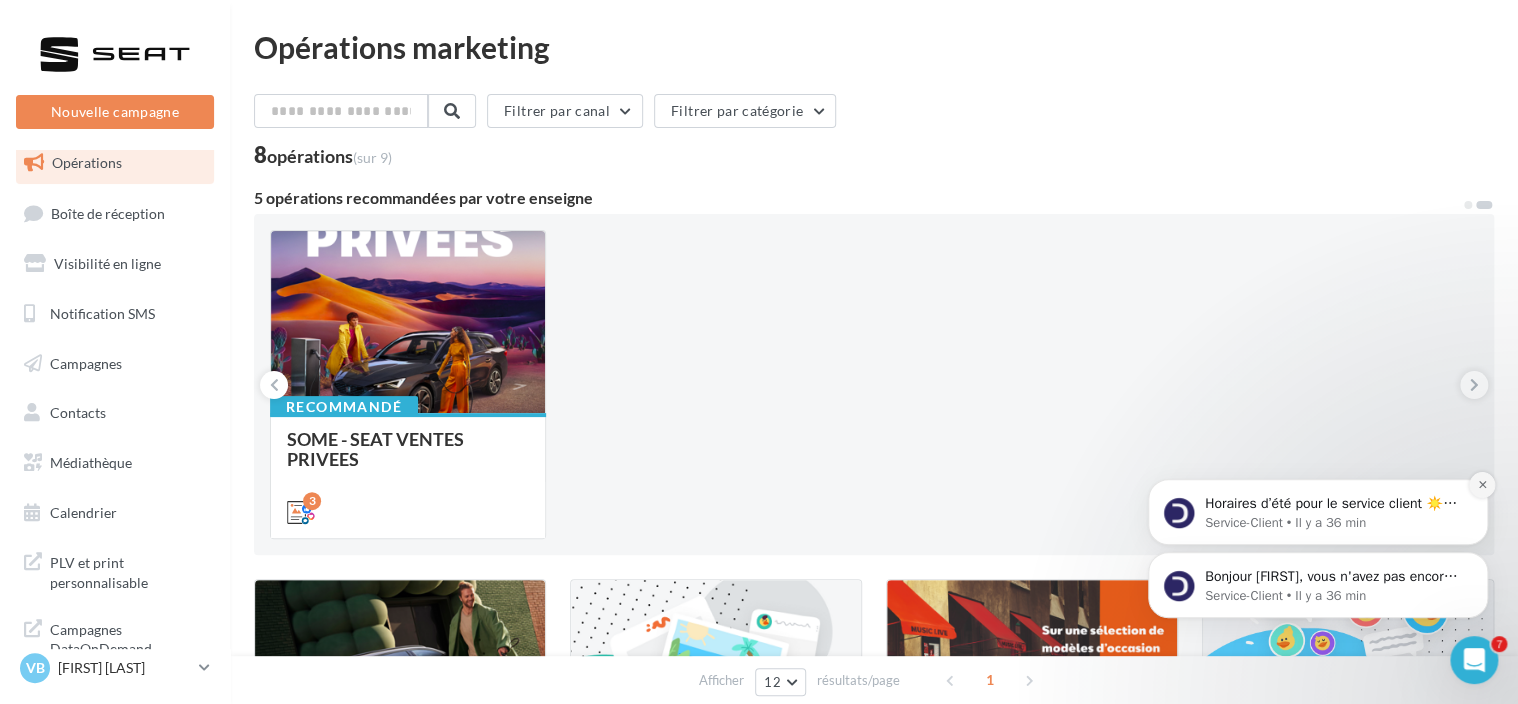 click 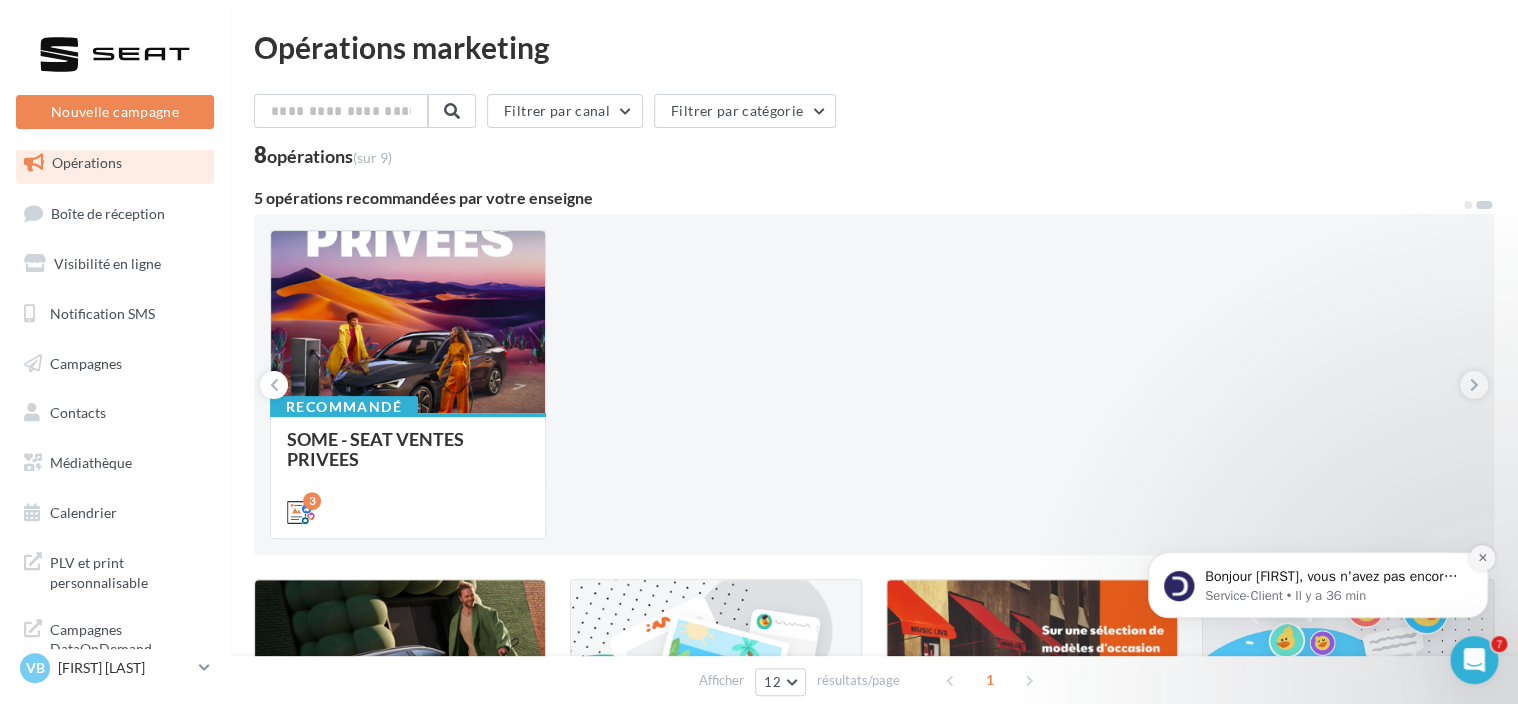 click 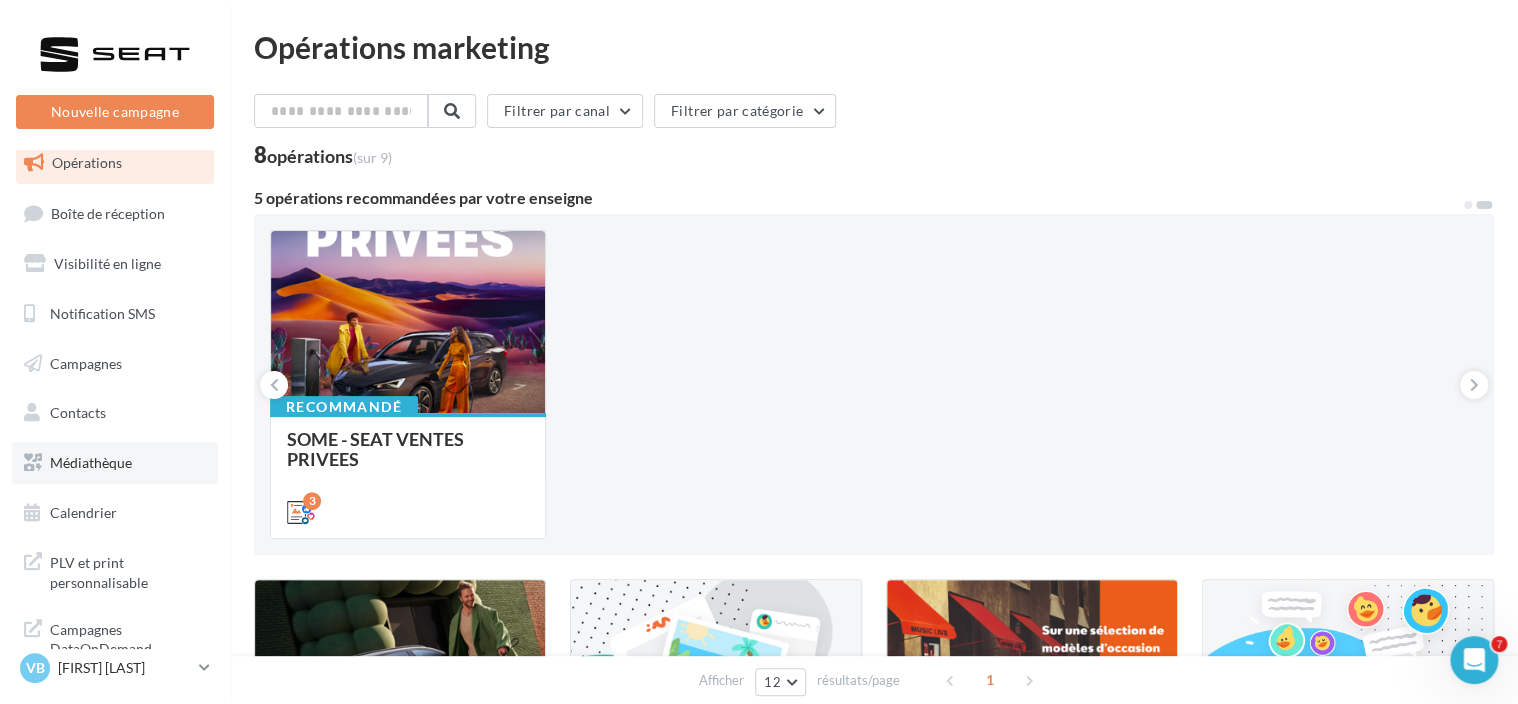 click on "Médiathèque" at bounding box center [91, 462] 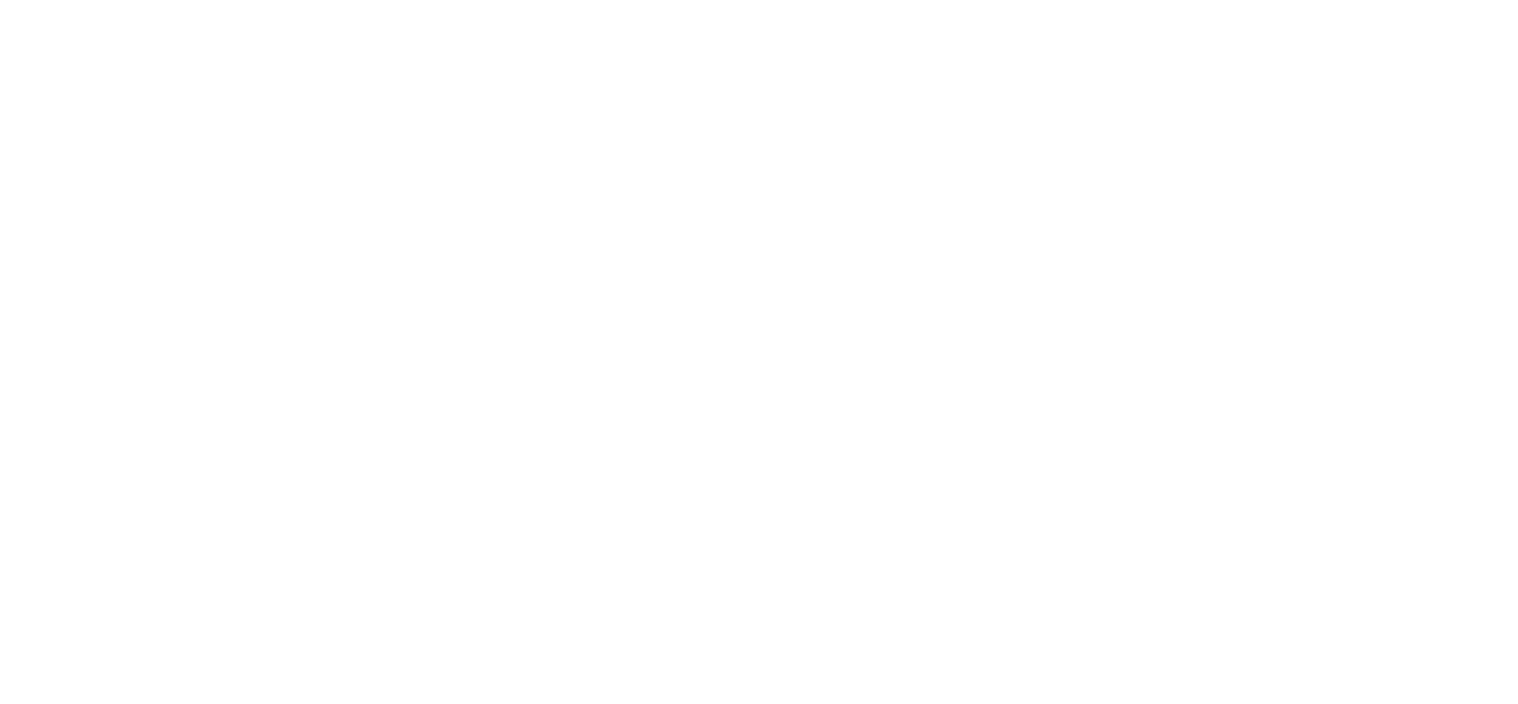 scroll, scrollTop: 0, scrollLeft: 0, axis: both 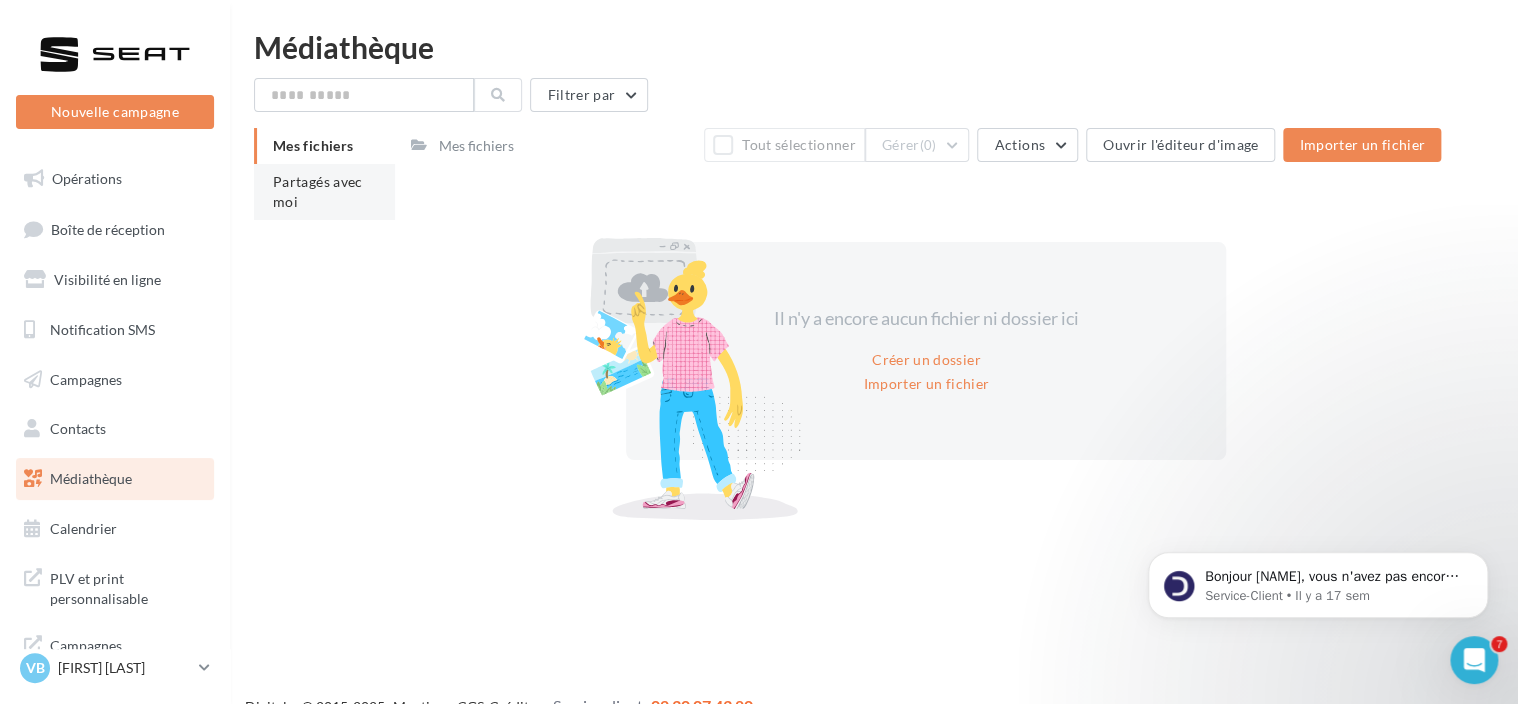click on "Partagés avec moi" at bounding box center (324, 192) 